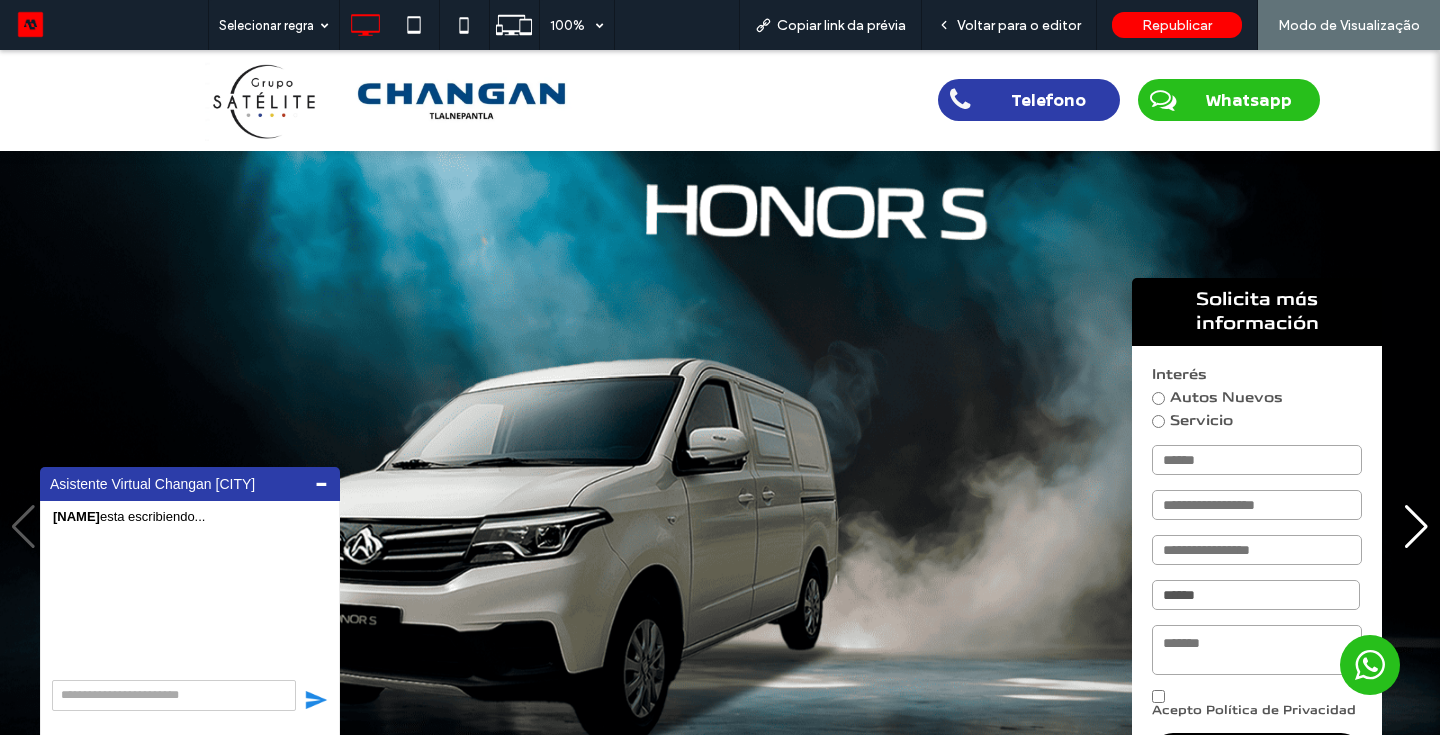 scroll, scrollTop: 0, scrollLeft: 0, axis: both 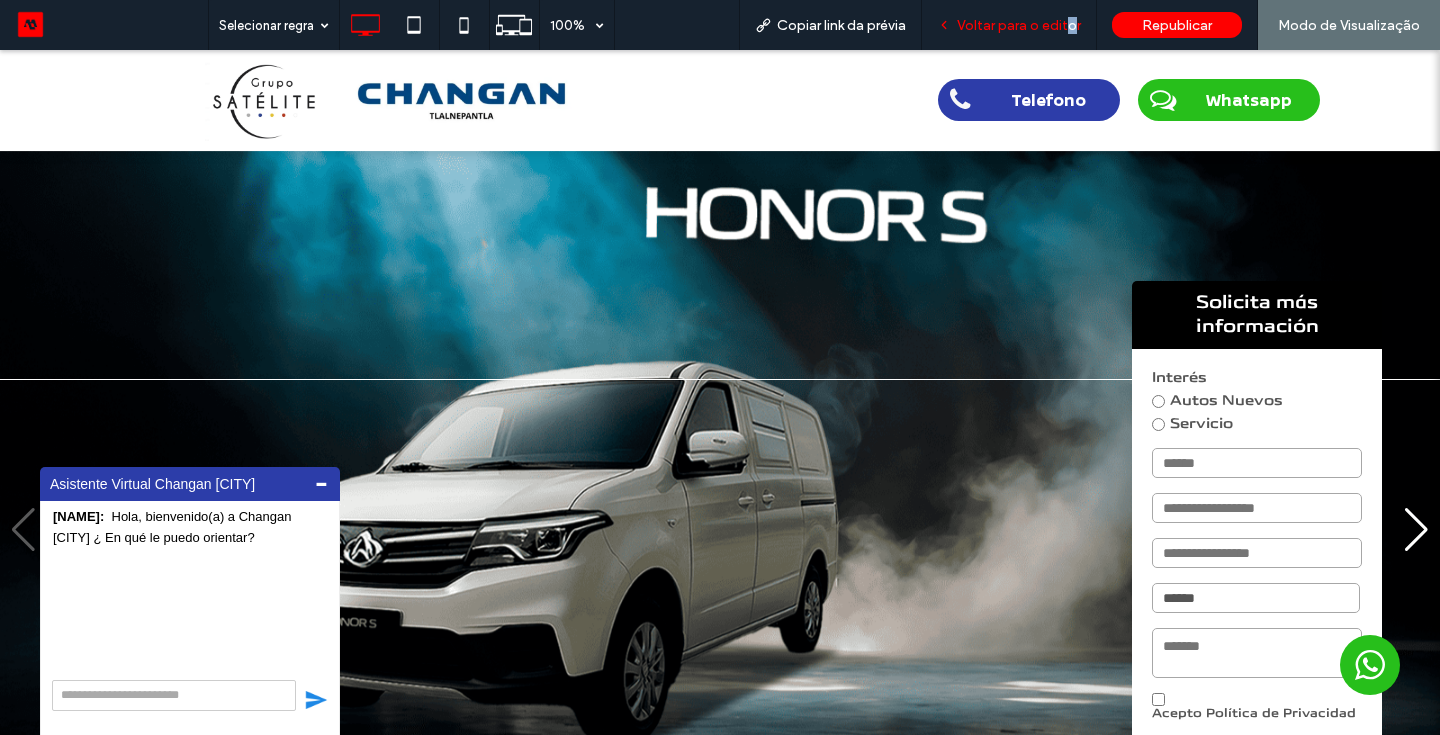 click on "Voltar para o editor" at bounding box center [1019, 25] 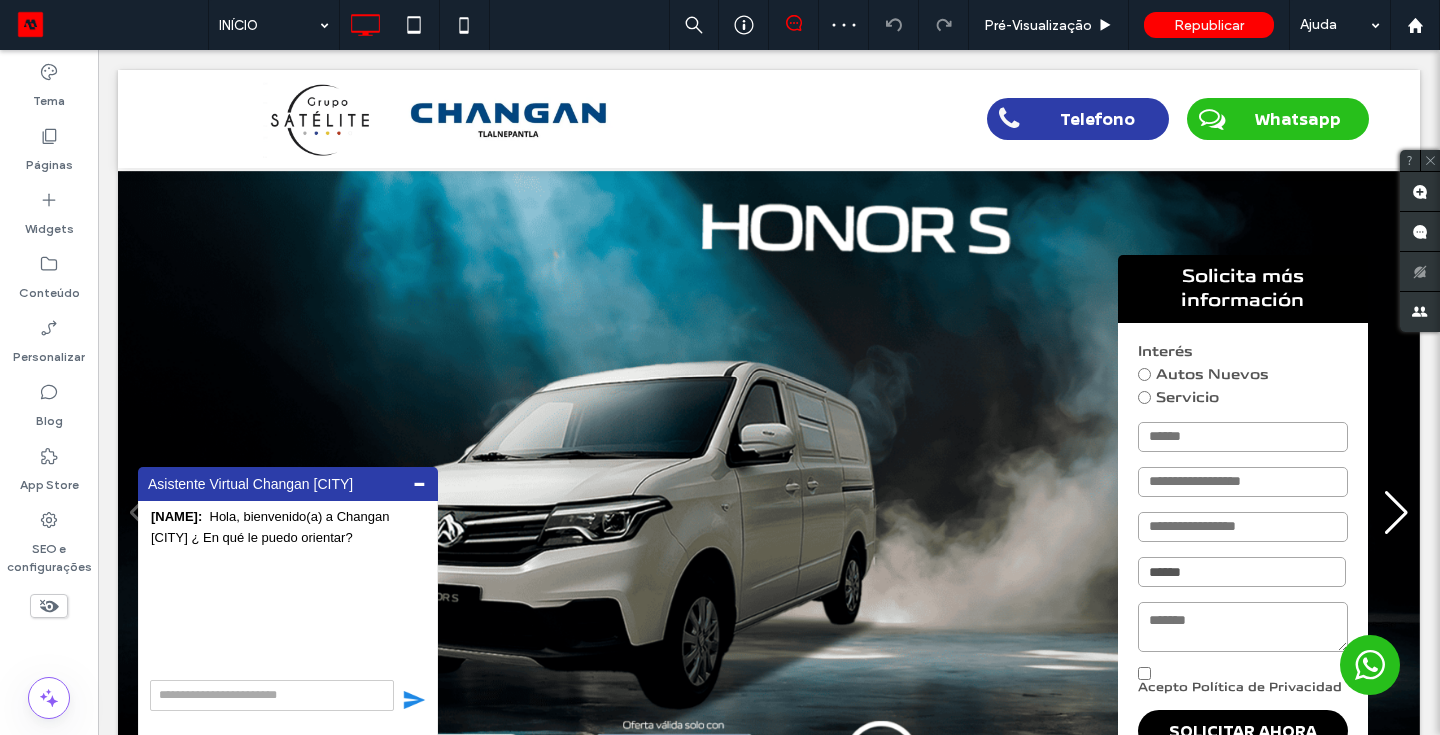 click on "Telefono
Whatsapp
Clique para editar no Modo Flex + Adicionar seção
cabeçalho
Seção Clique para editar no Modo Flex" at bounding box center (769, 1193) 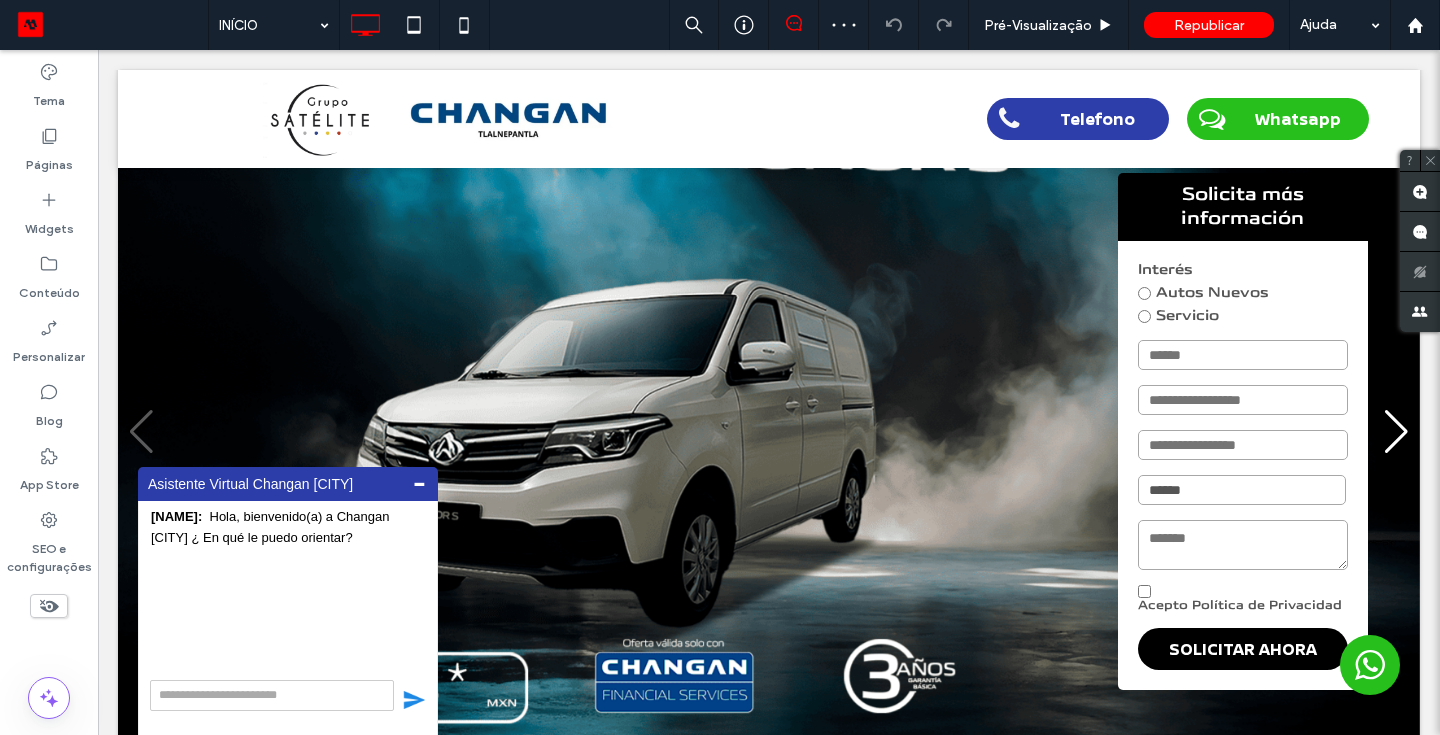 scroll, scrollTop: 80, scrollLeft: 0, axis: vertical 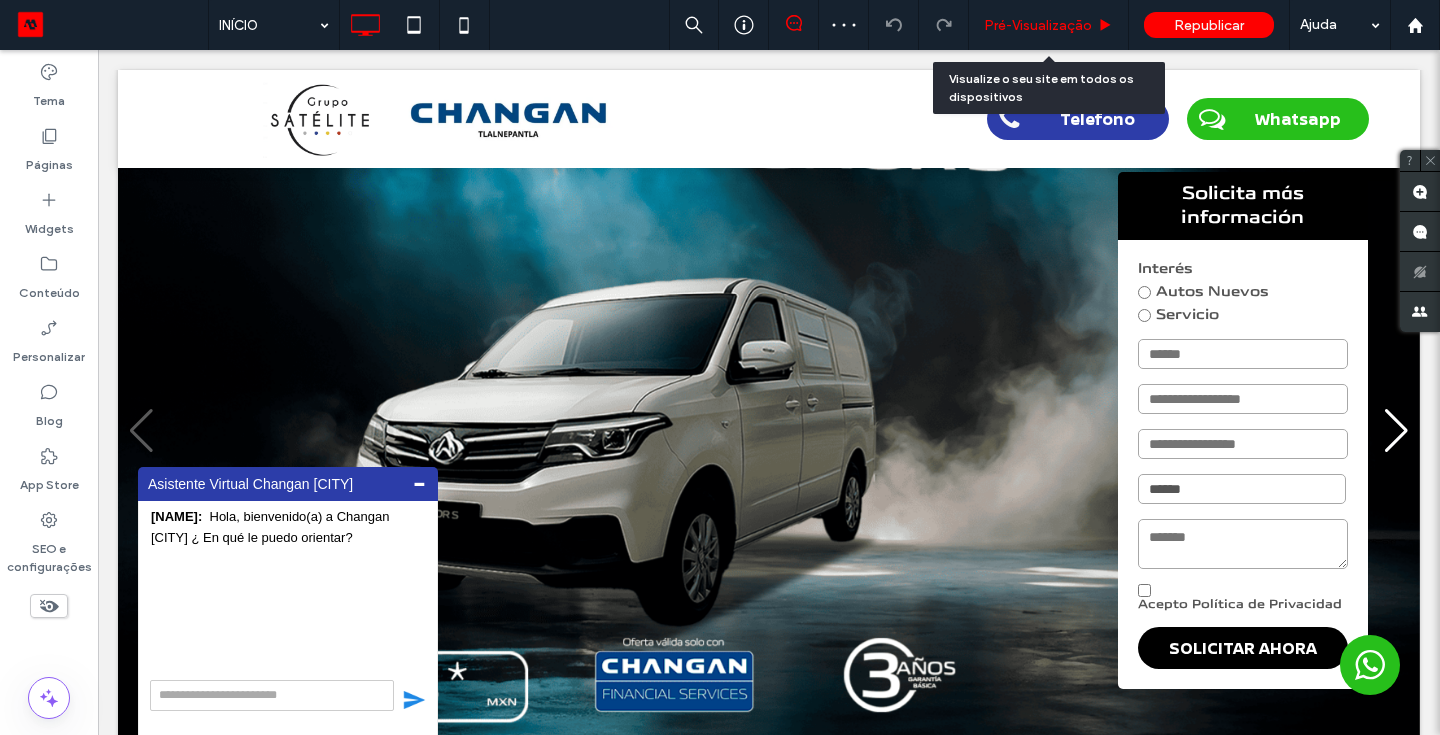 click on "Pré-Visualizaçāo" at bounding box center [1038, 25] 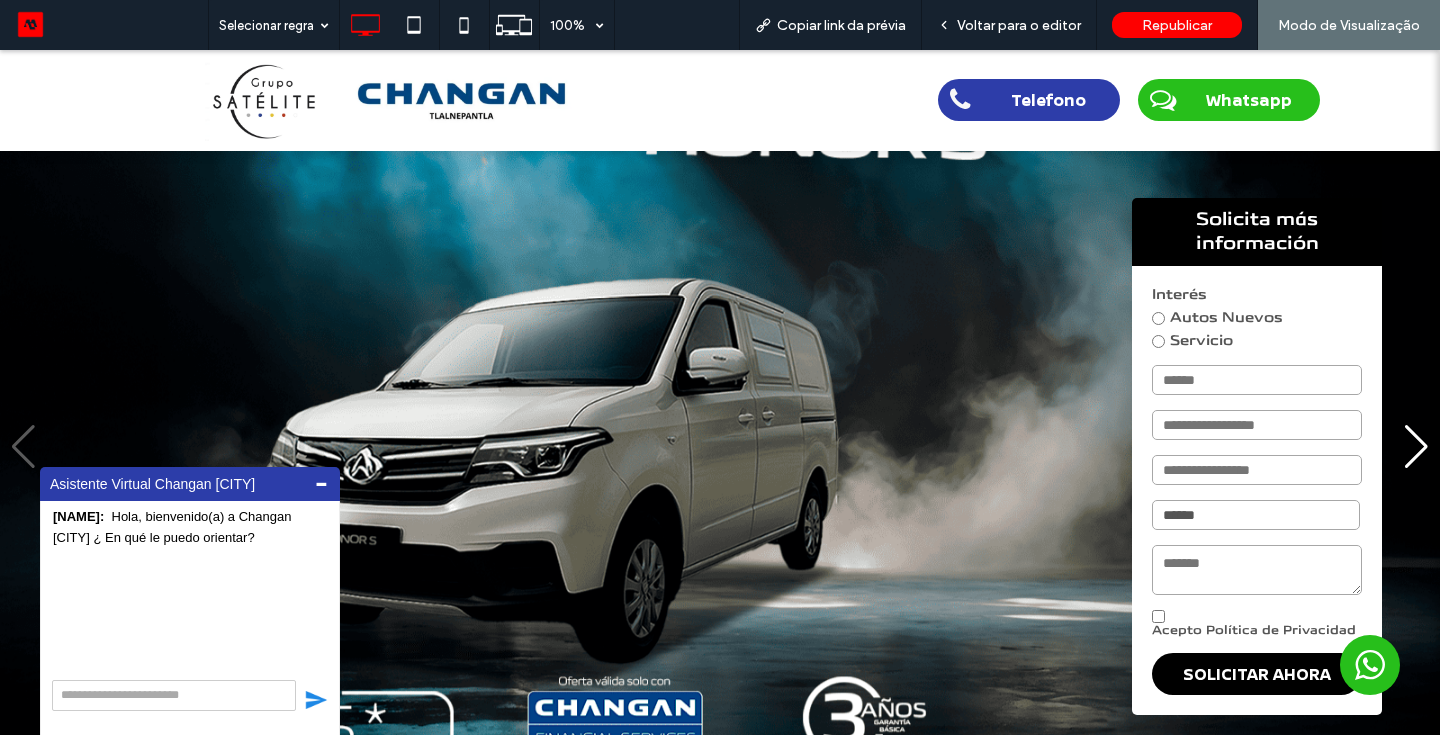 click at bounding box center [1416, 447] 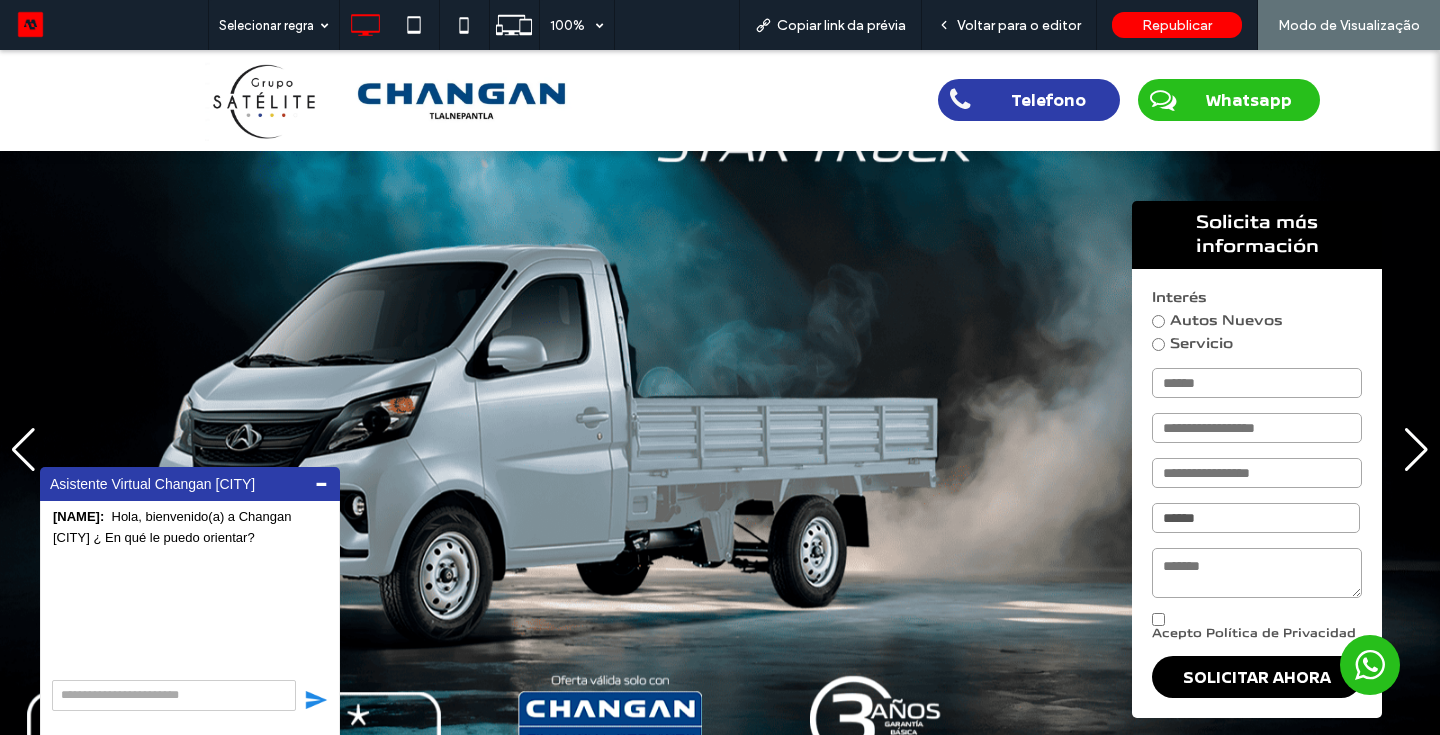 click at bounding box center (1416, 450) 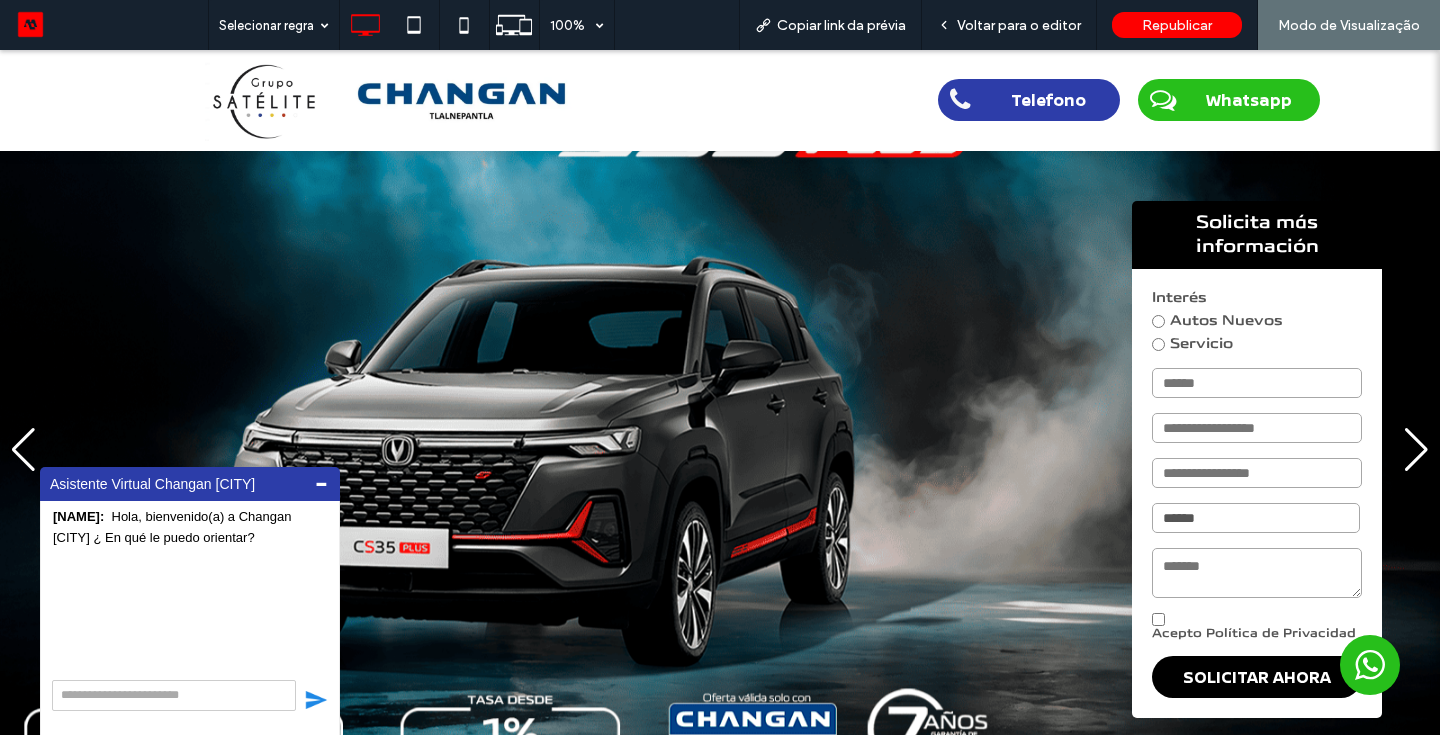 click at bounding box center [720, 450] 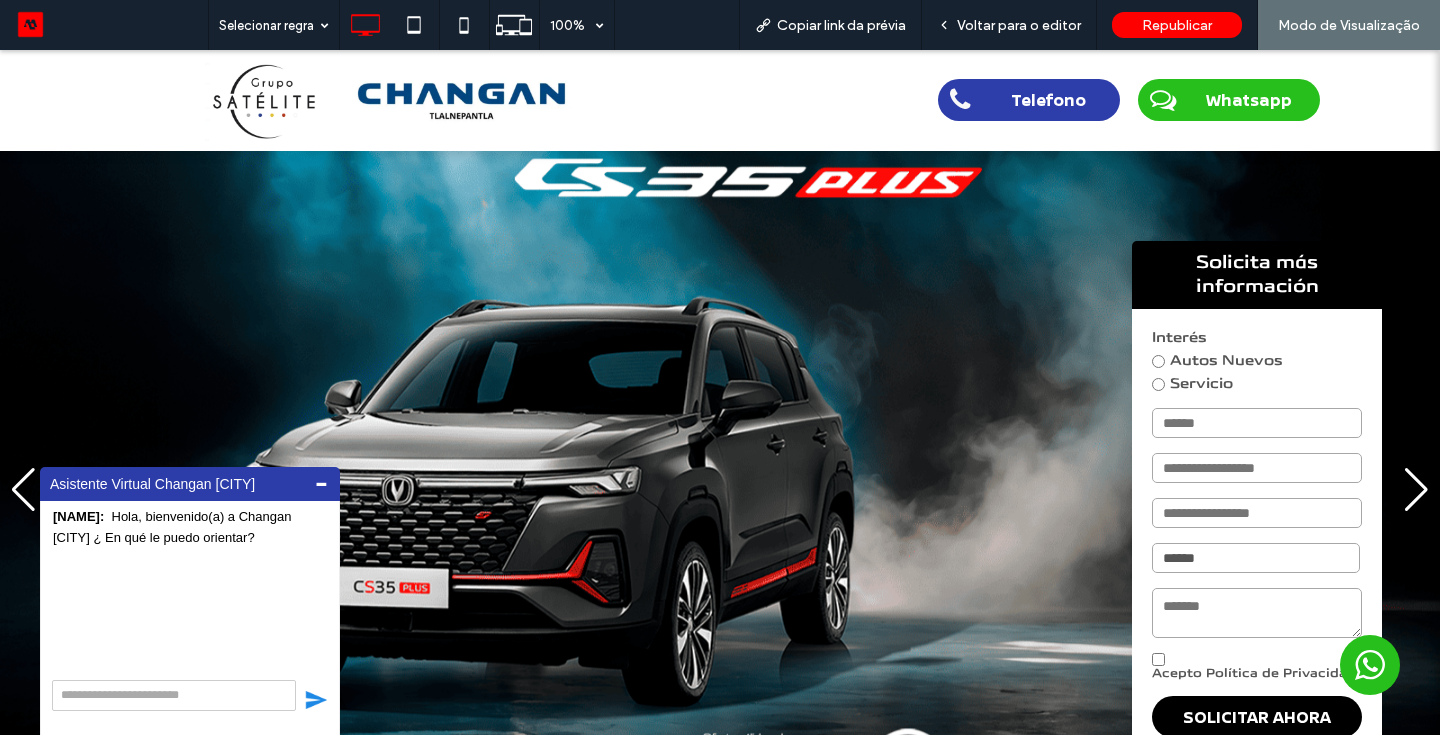 scroll, scrollTop: 0, scrollLeft: 0, axis: both 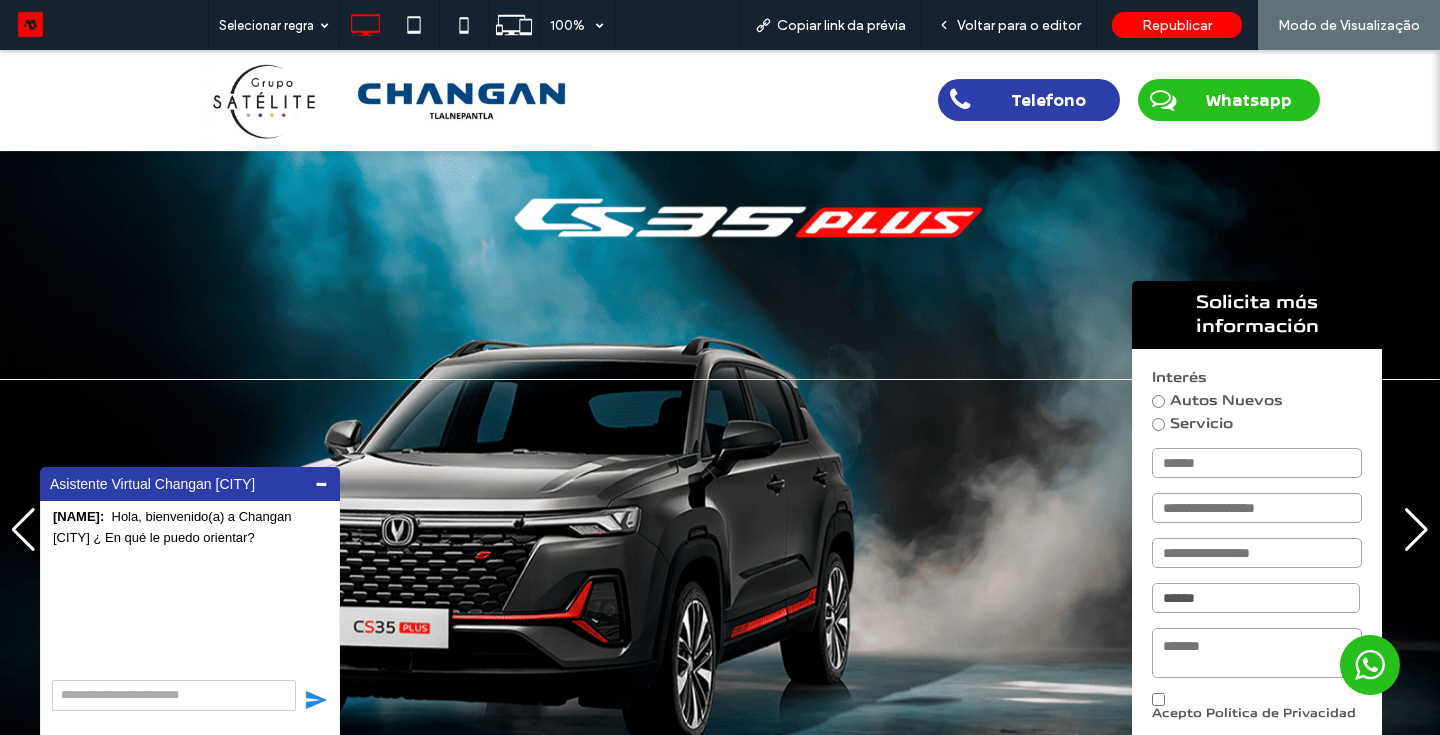 click at bounding box center (1416, 530) 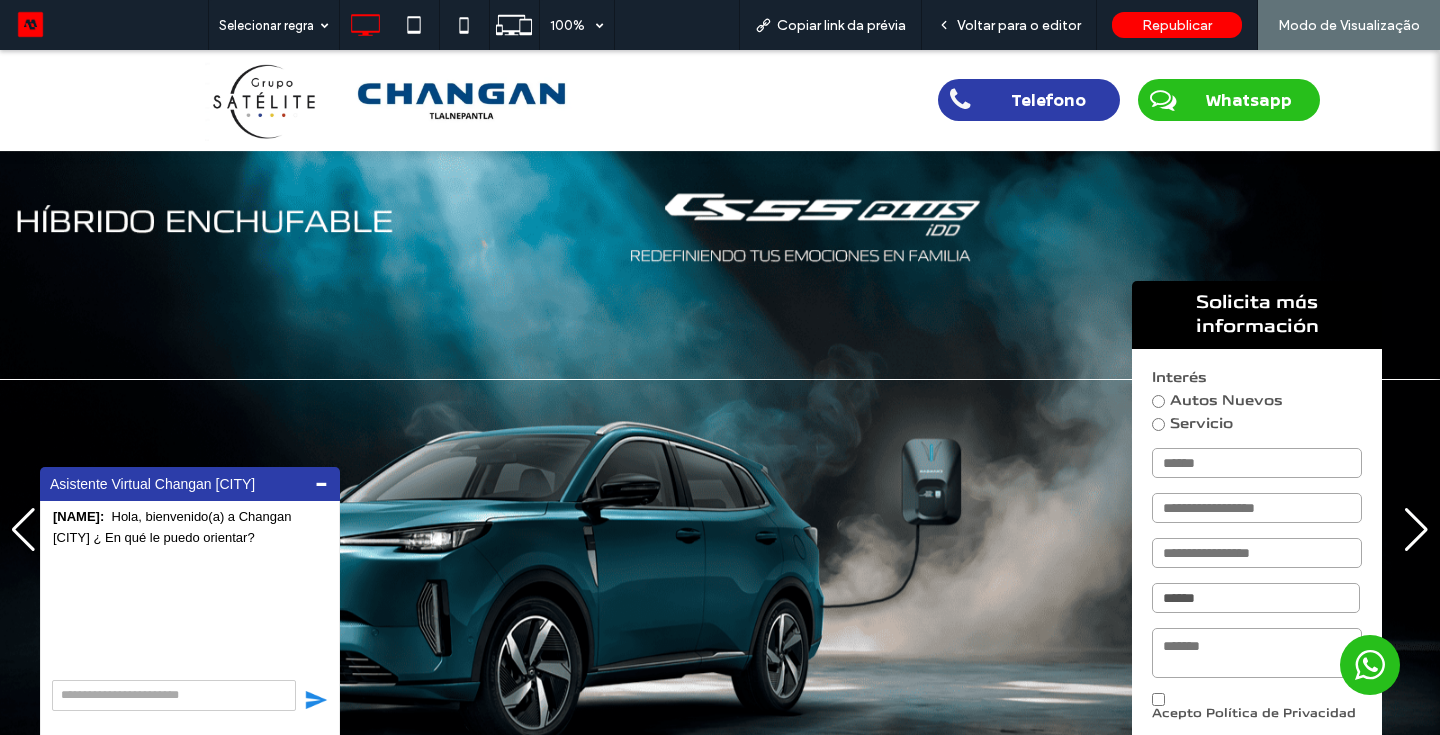 click at bounding box center [1416, 530] 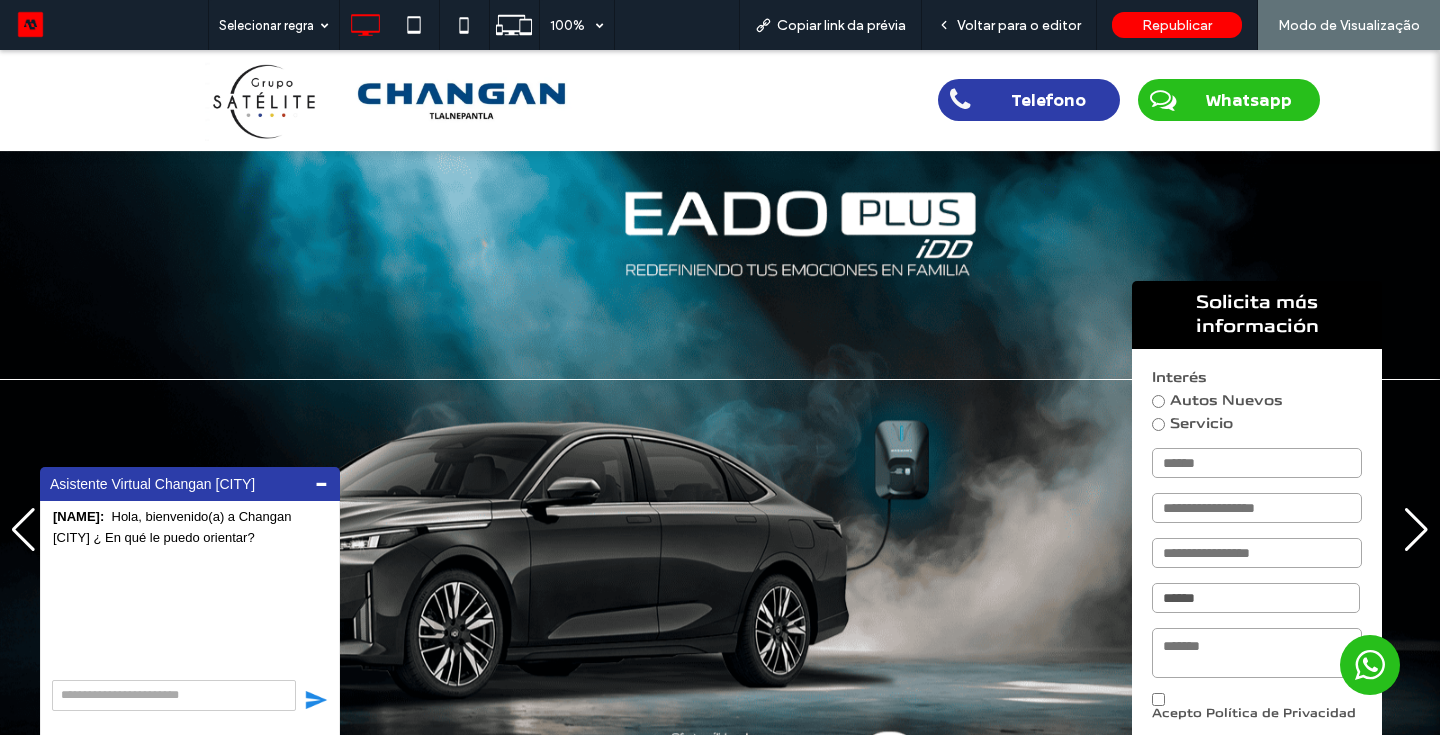 click at bounding box center (1416, 530) 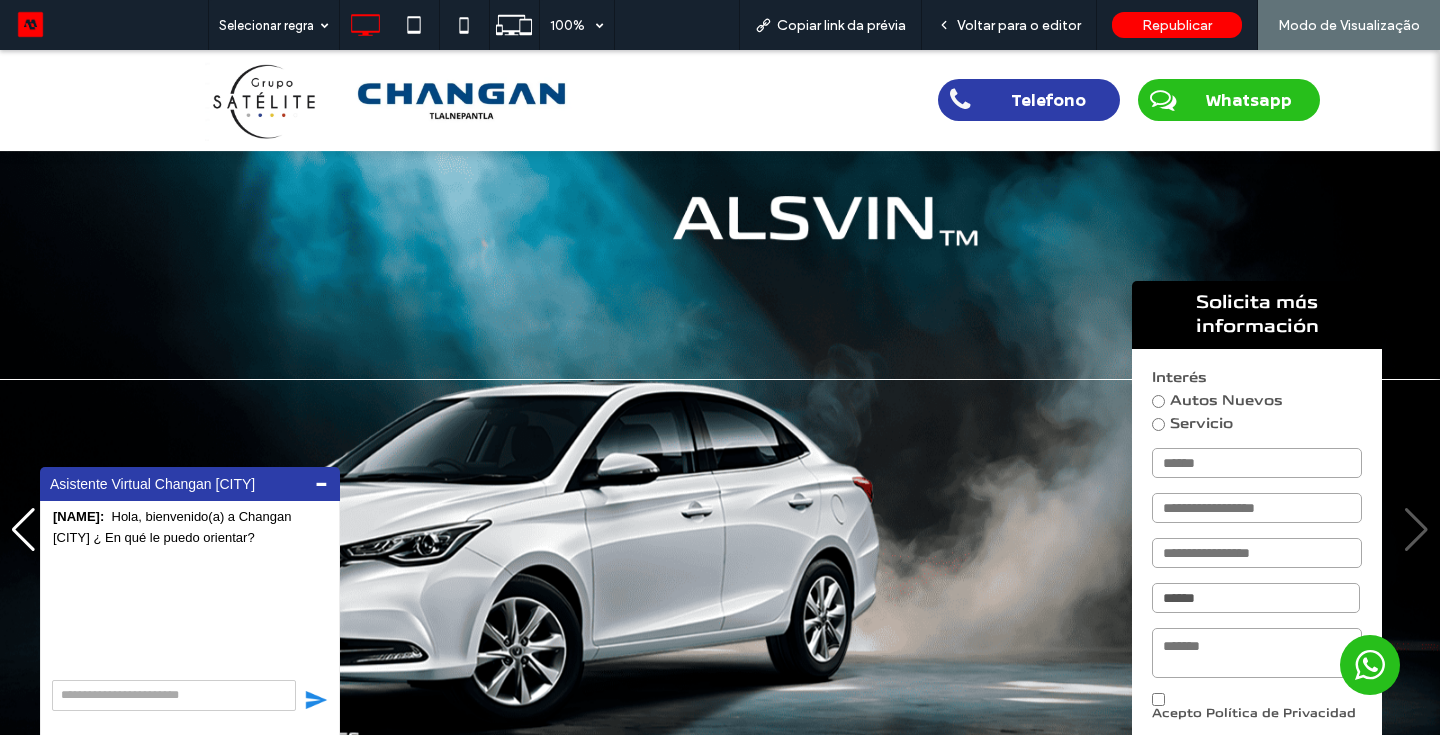 click at bounding box center [720, 530] 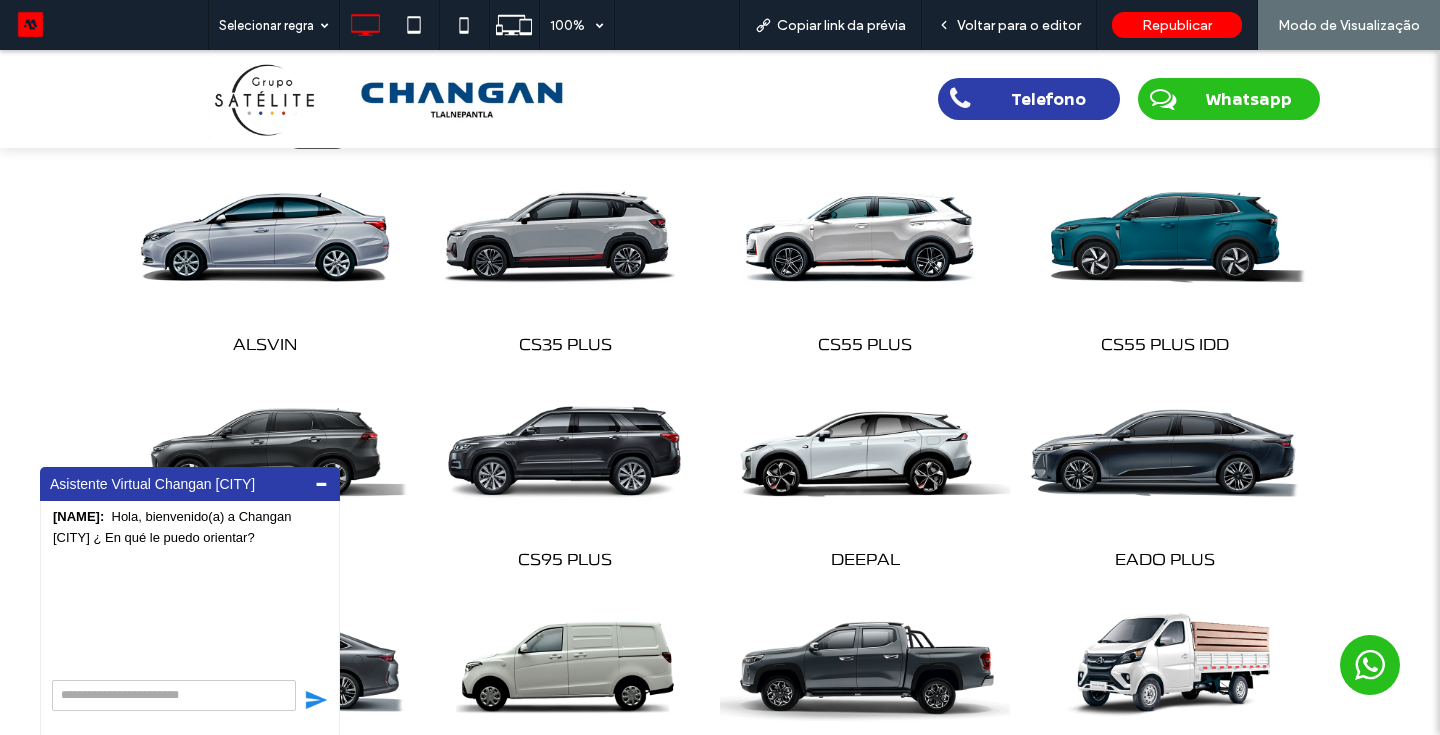 scroll, scrollTop: 920, scrollLeft: 0, axis: vertical 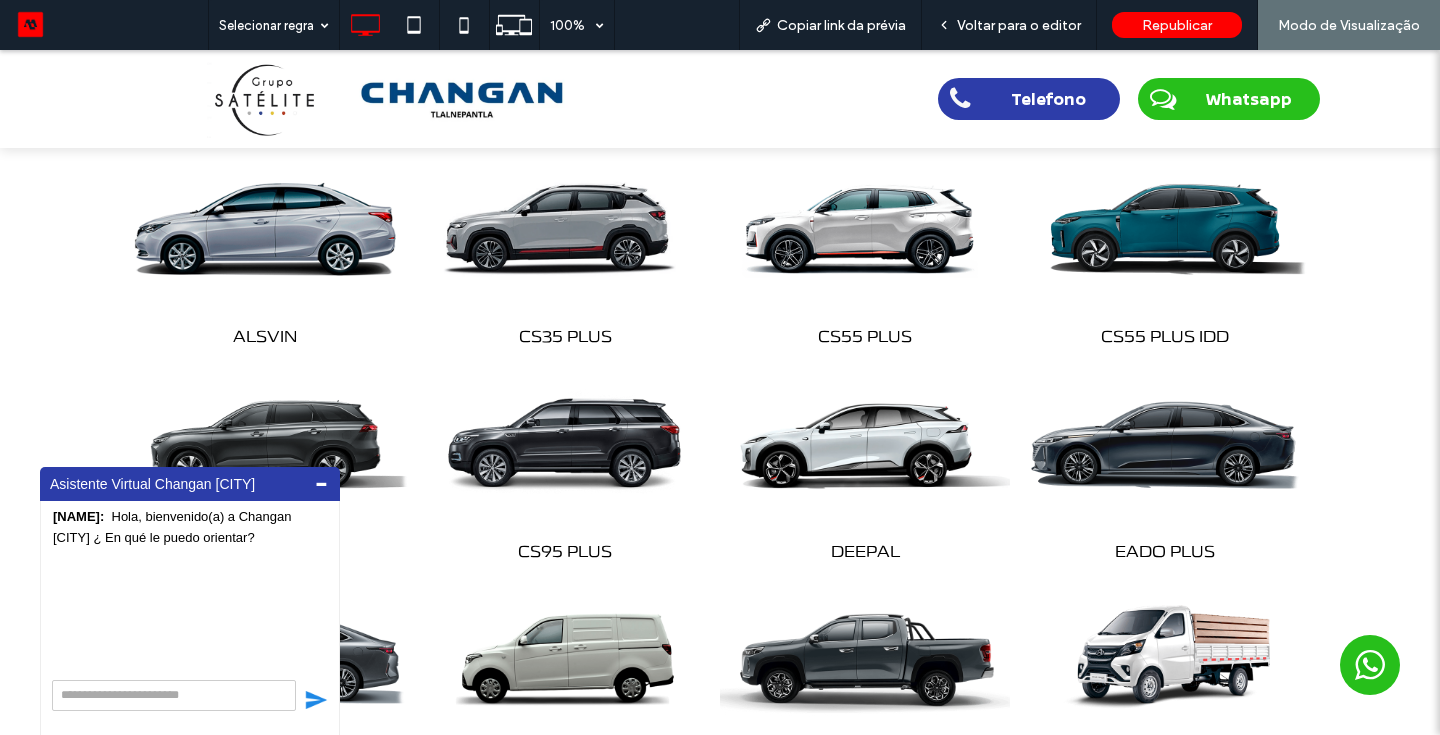 click at bounding box center [265, 231] 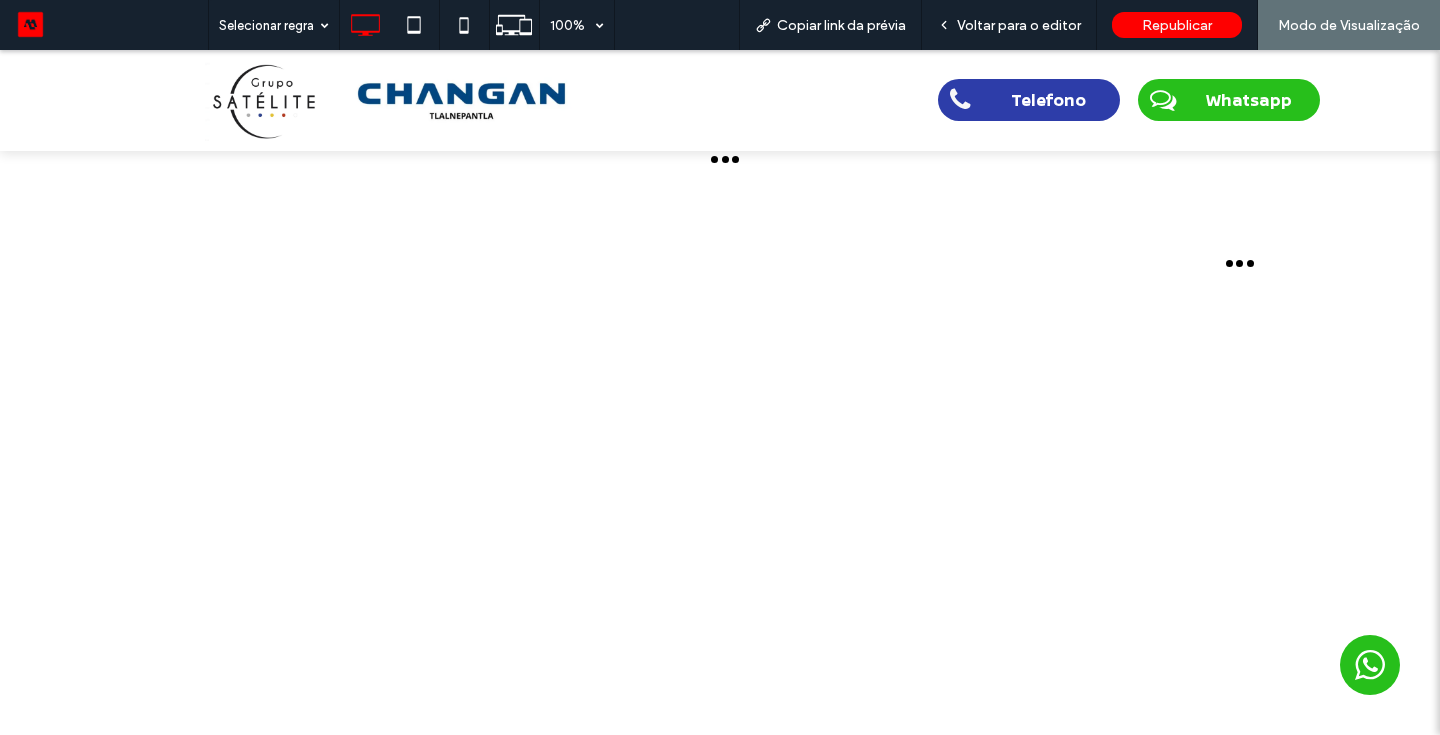 scroll, scrollTop: 0, scrollLeft: 0, axis: both 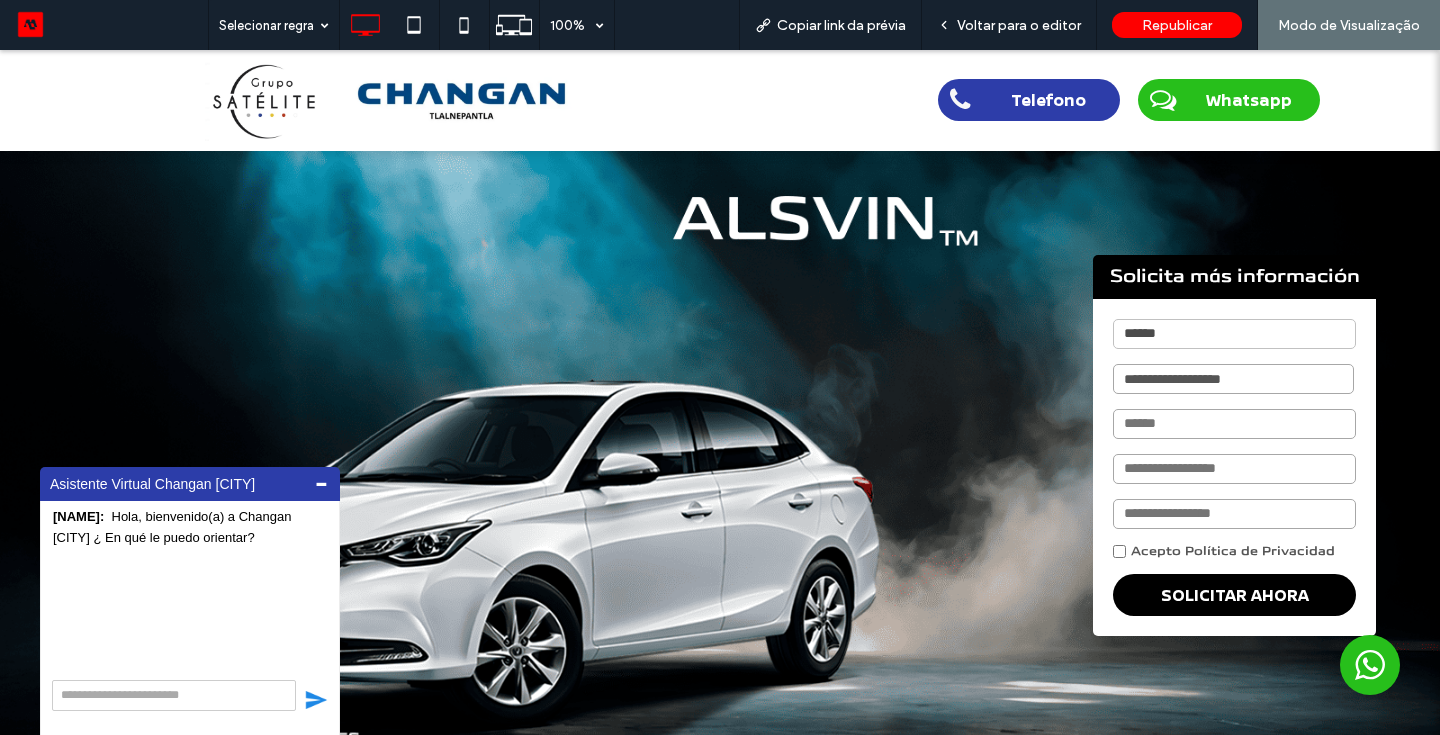 click at bounding box center (261, 100) 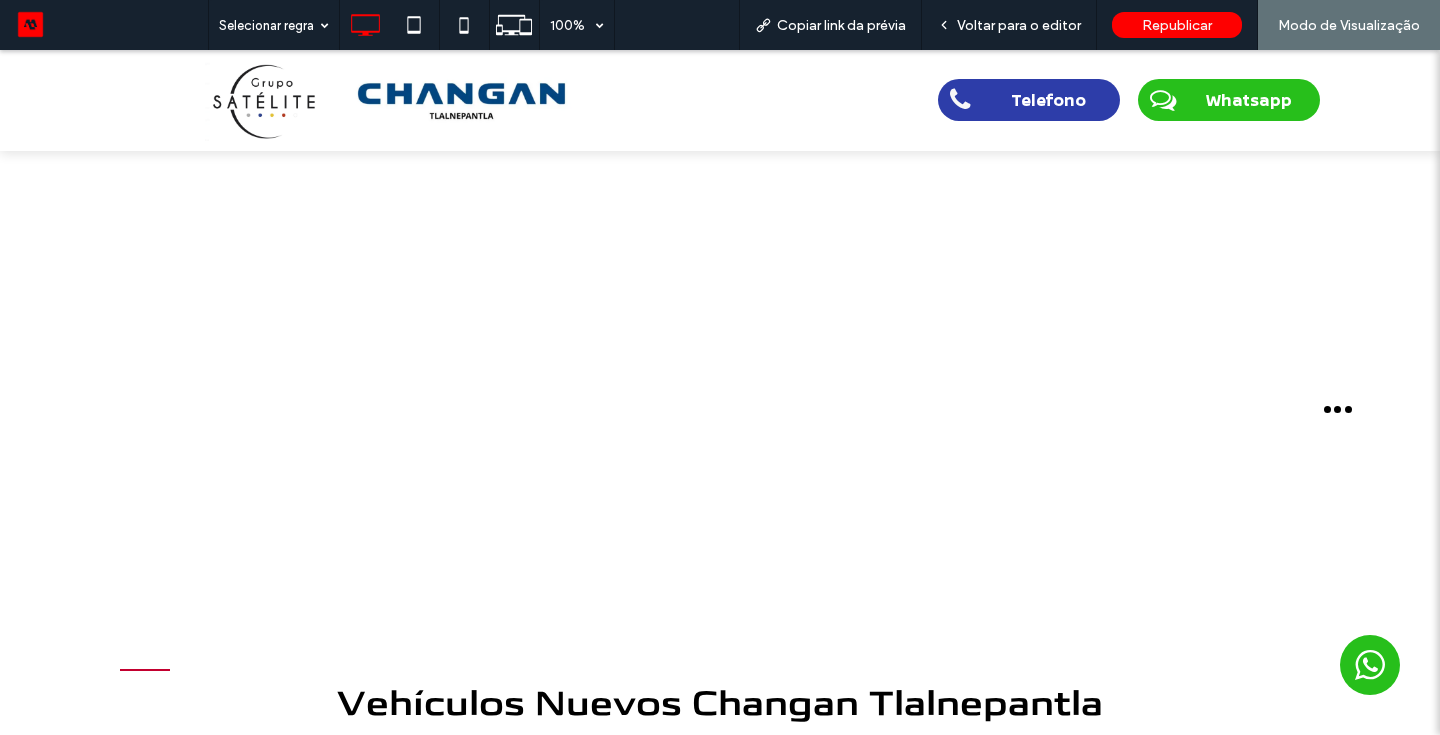 scroll, scrollTop: 0, scrollLeft: 0, axis: both 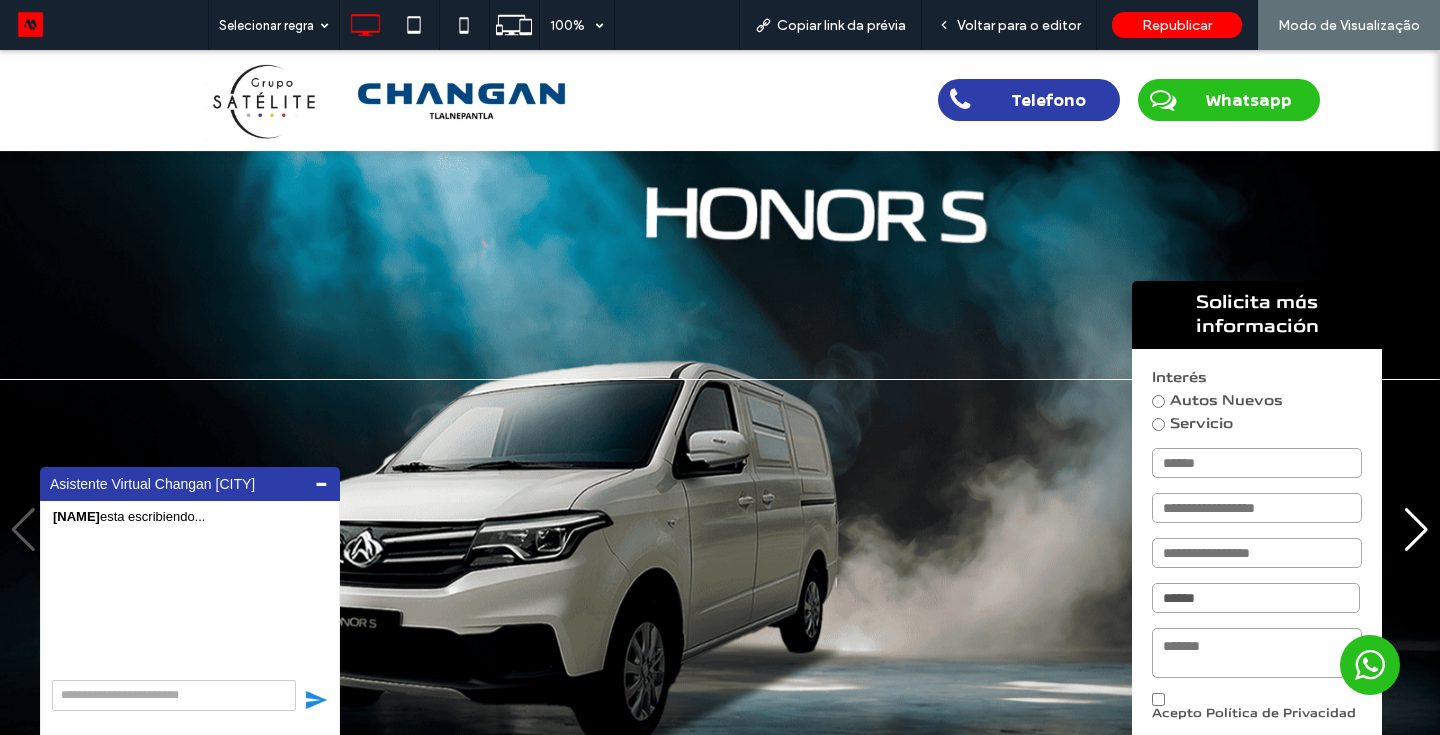 click at bounding box center (720, 530) 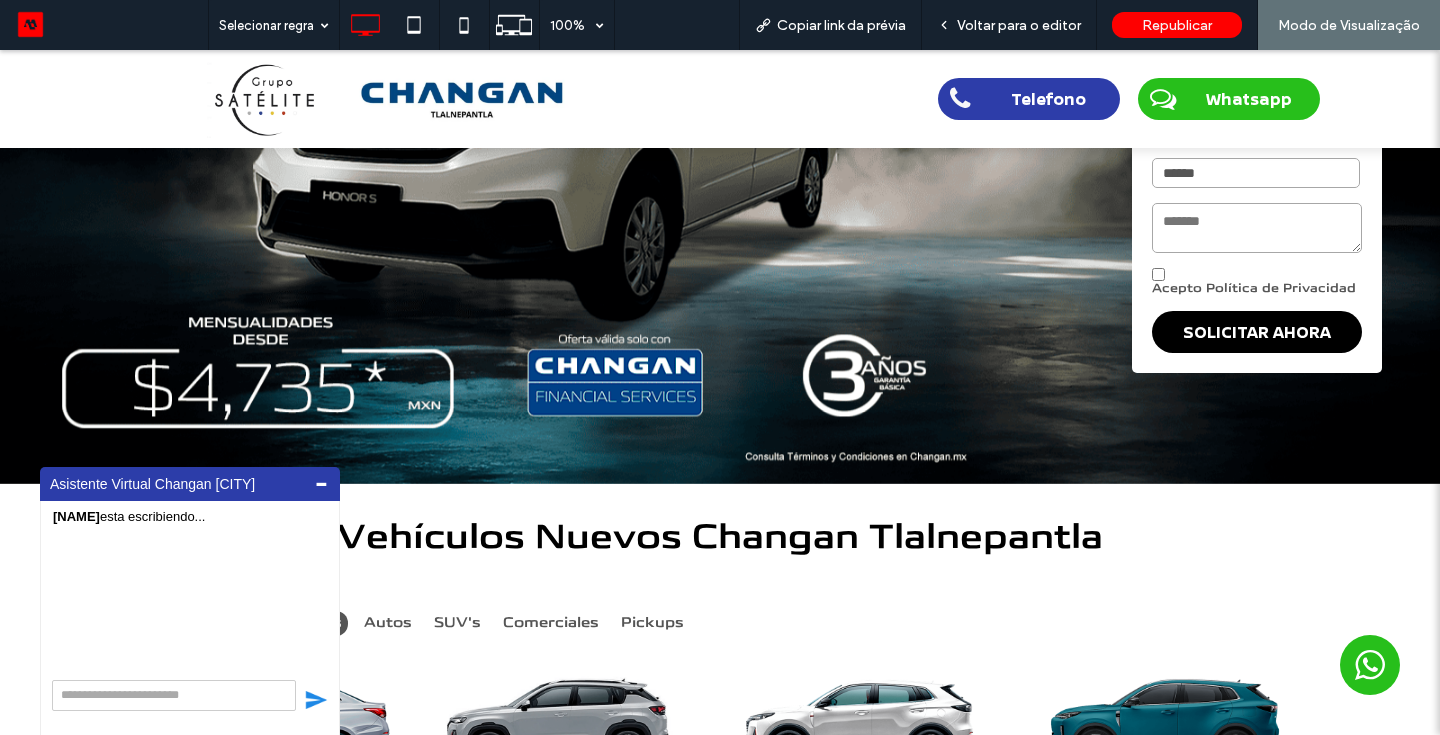 scroll, scrollTop: 440, scrollLeft: 0, axis: vertical 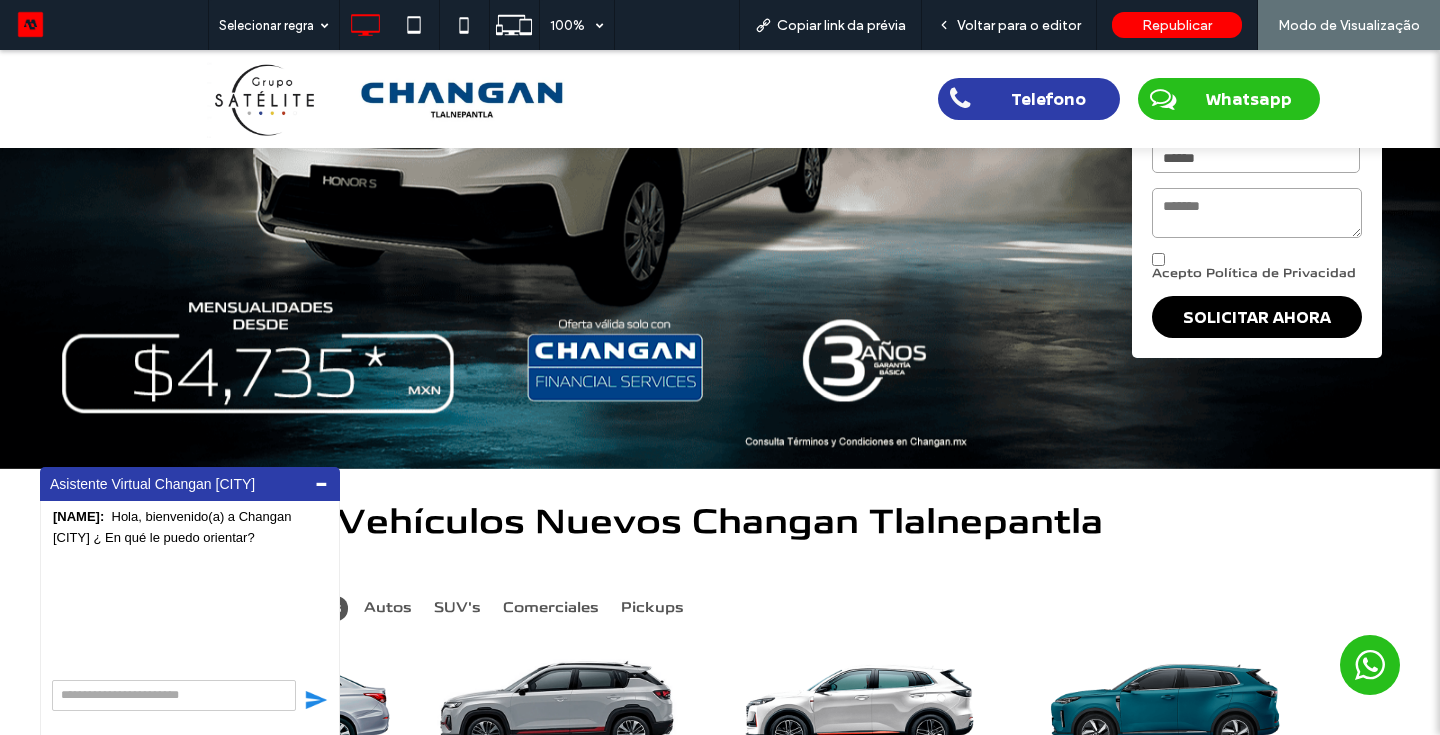 drag, startPoint x: 559, startPoint y: 656, endPoint x: 559, endPoint y: 708, distance: 52 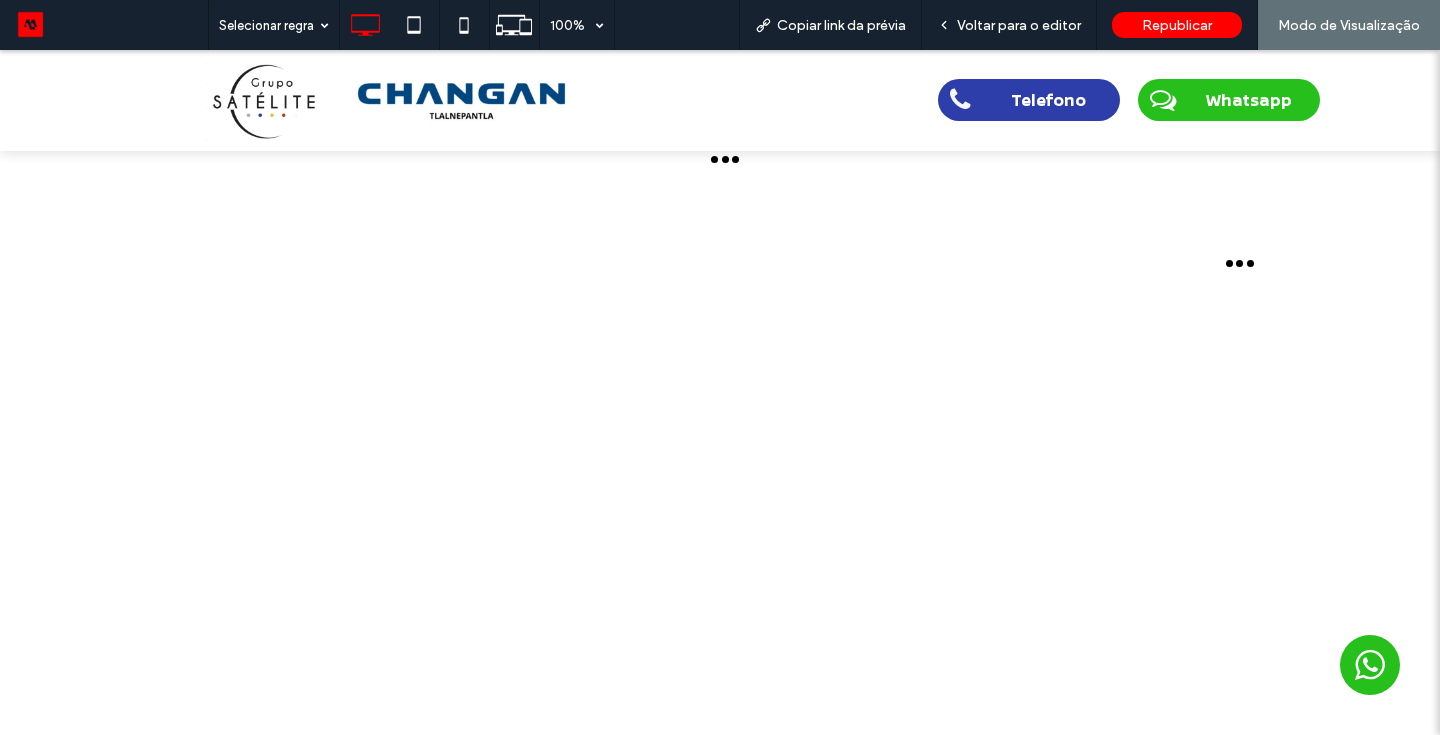 scroll, scrollTop: 0, scrollLeft: 0, axis: both 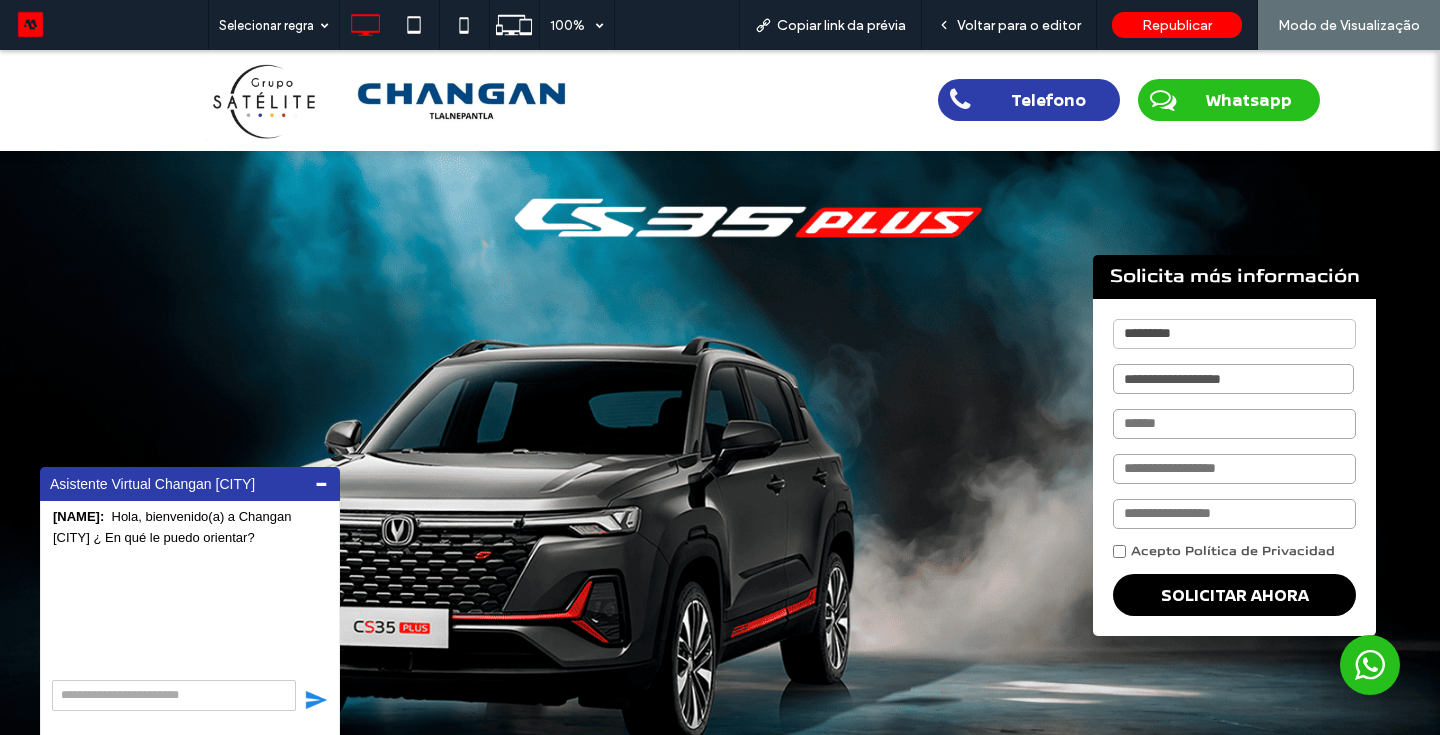 drag, startPoint x: 288, startPoint y: 106, endPoint x: 288, endPoint y: 155, distance: 49 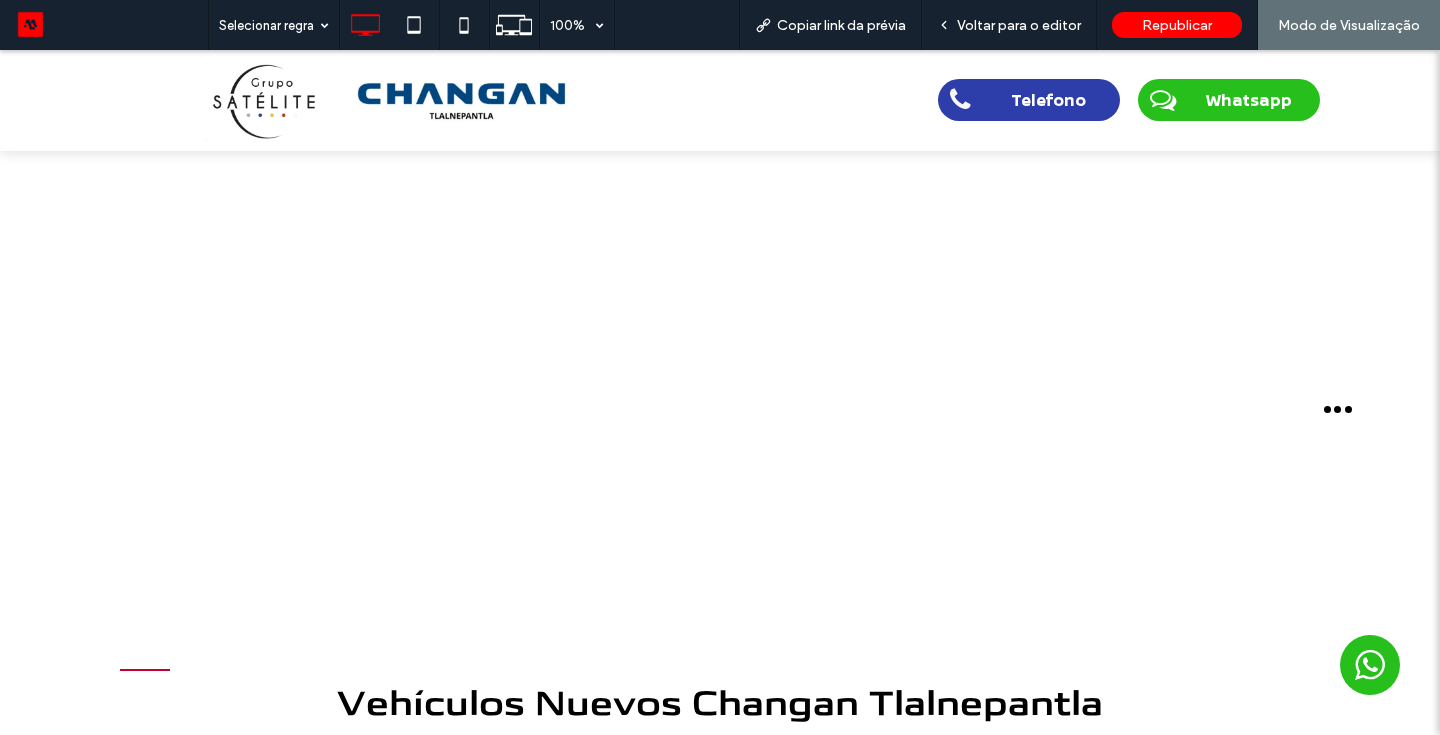 scroll, scrollTop: 0, scrollLeft: 0, axis: both 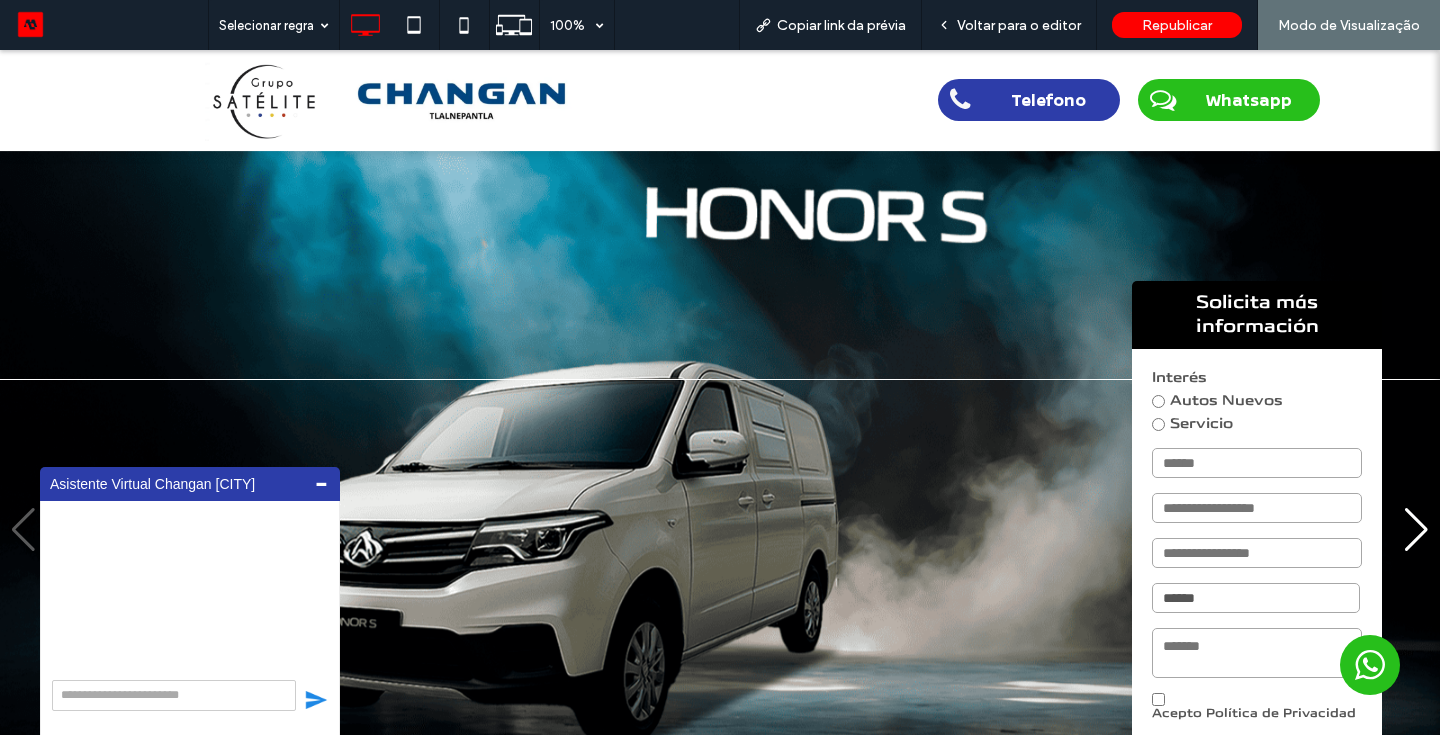 click at bounding box center [720, 530] 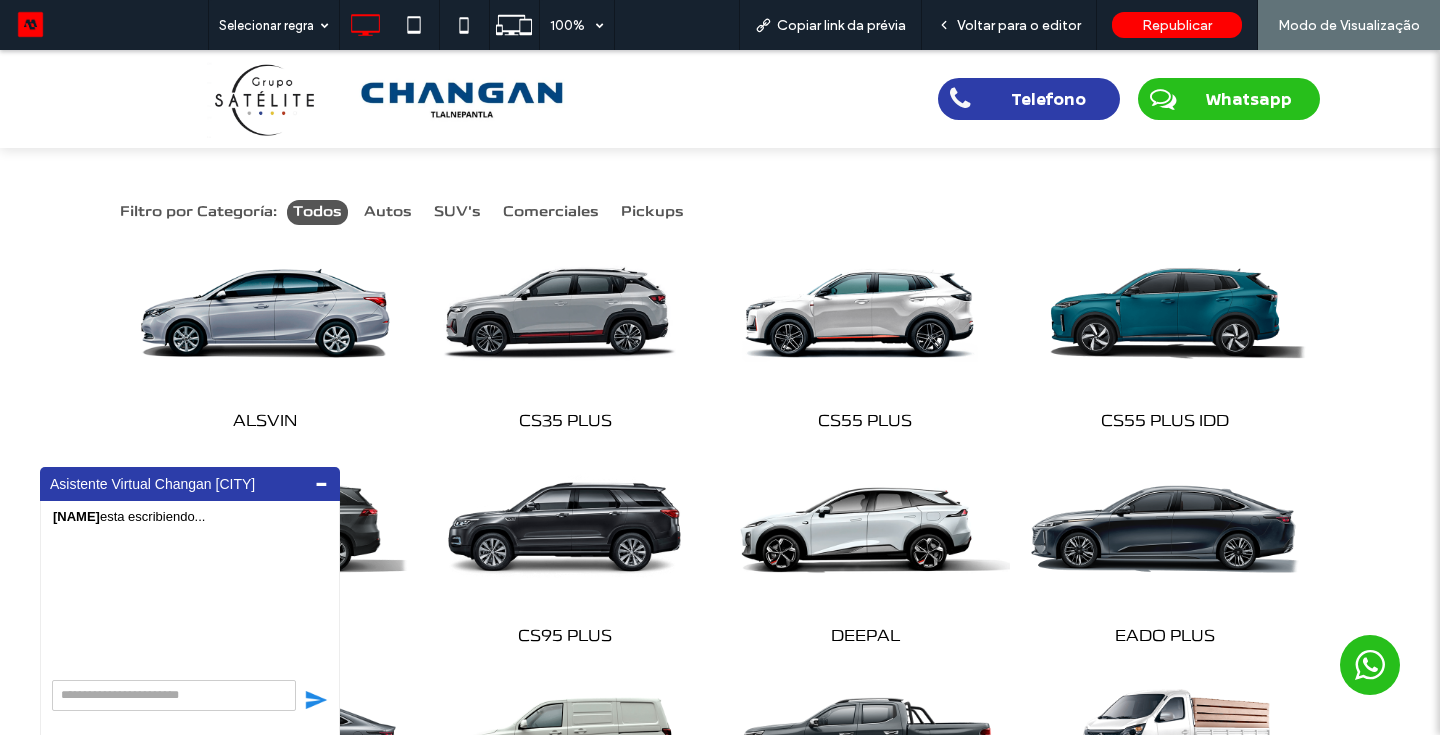 scroll, scrollTop: 840, scrollLeft: 0, axis: vertical 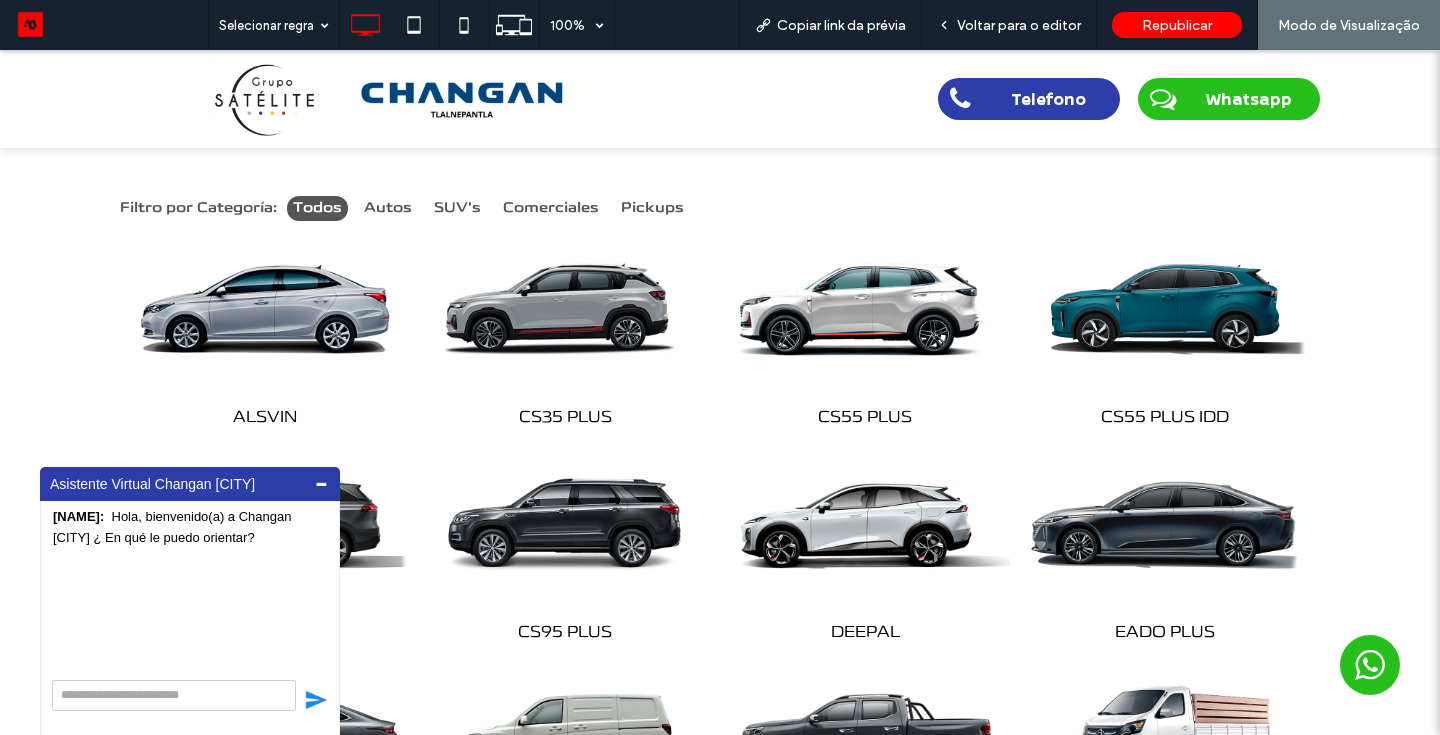 drag, startPoint x: 962, startPoint y: 318, endPoint x: 961, endPoint y: 367, distance: 49.010204 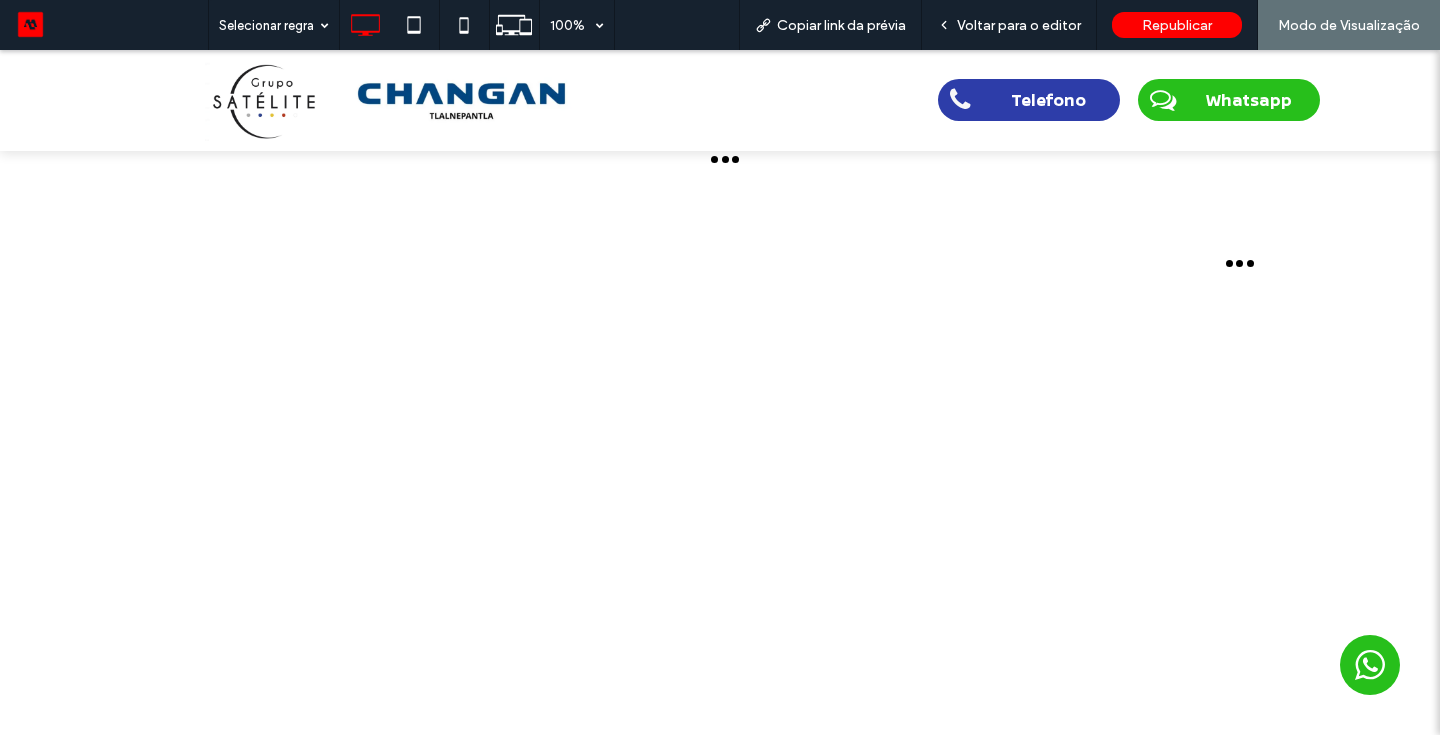 scroll, scrollTop: 0, scrollLeft: 0, axis: both 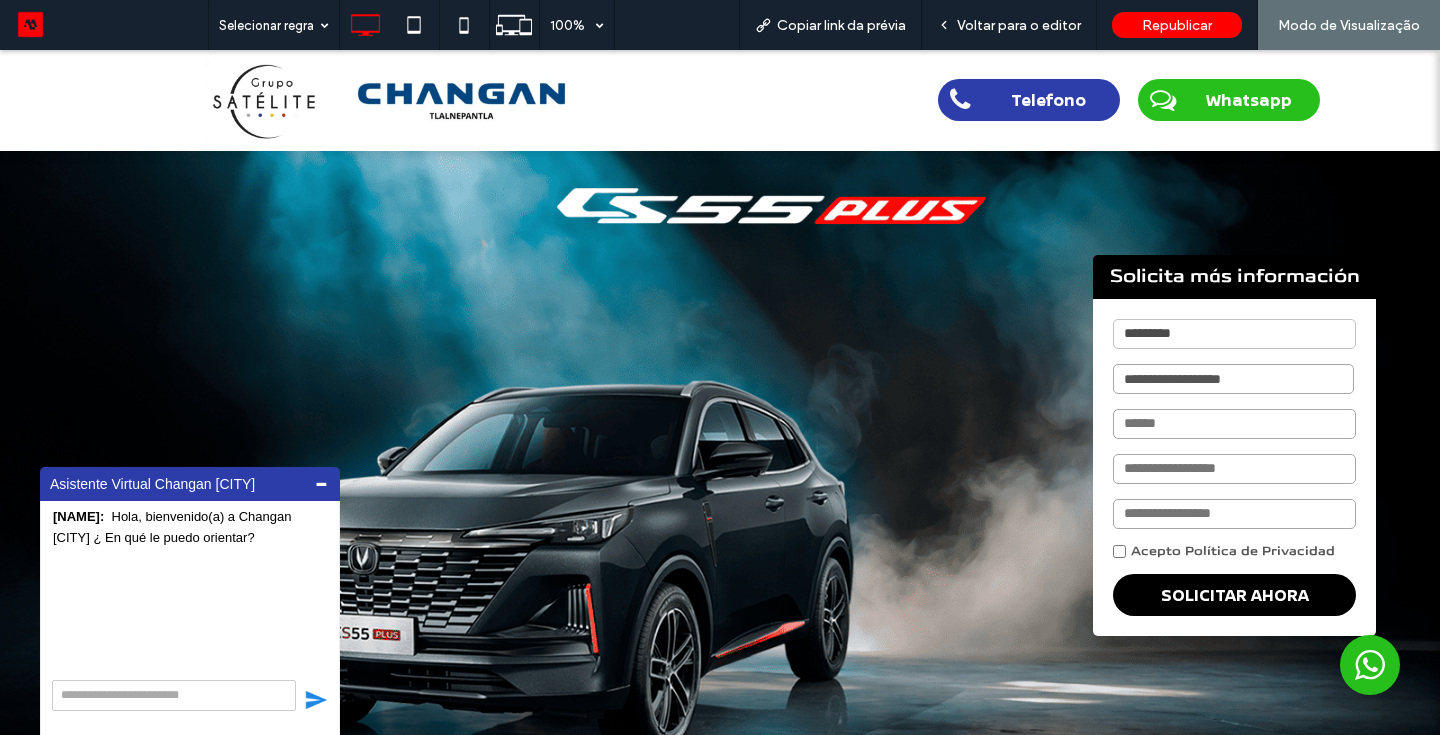 drag, startPoint x: 302, startPoint y: 102, endPoint x: 301, endPoint y: 152, distance: 50.01 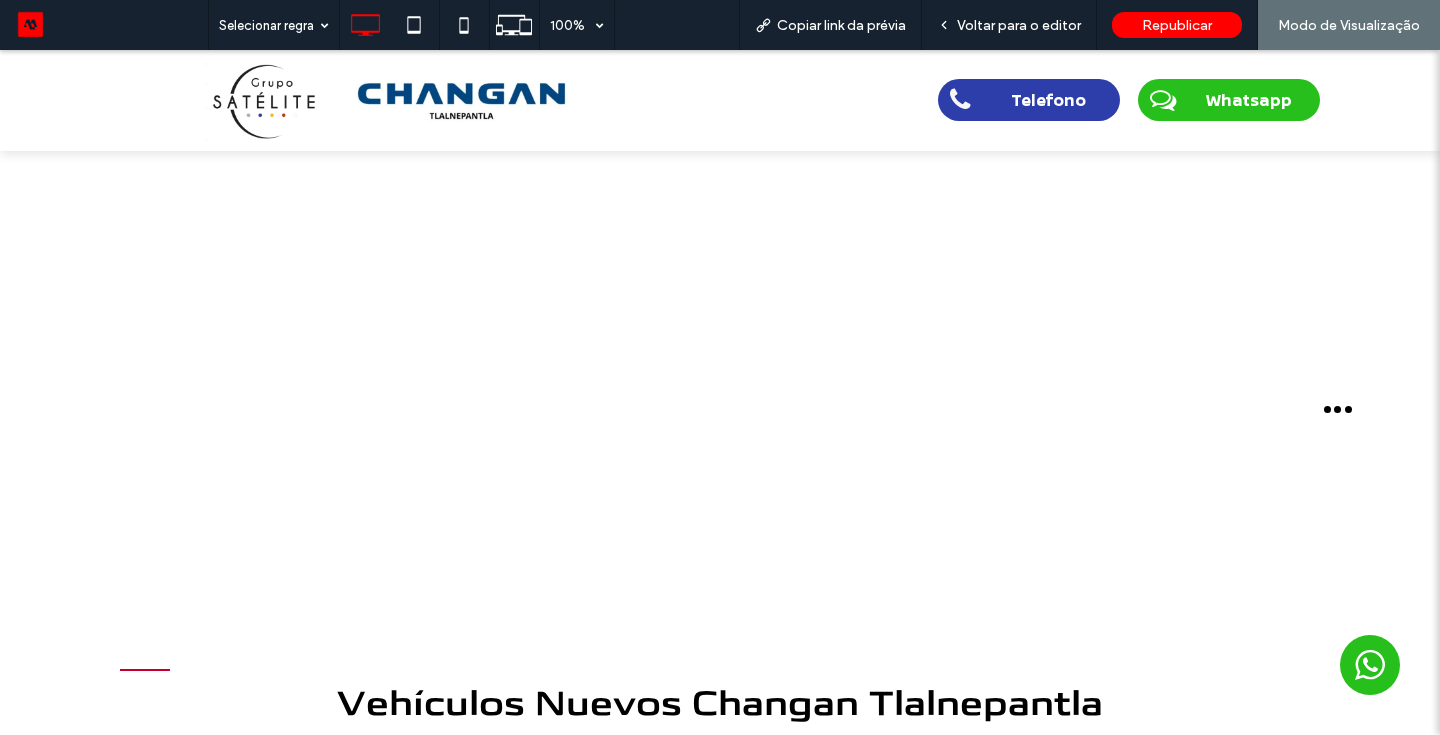 scroll, scrollTop: 0, scrollLeft: 0, axis: both 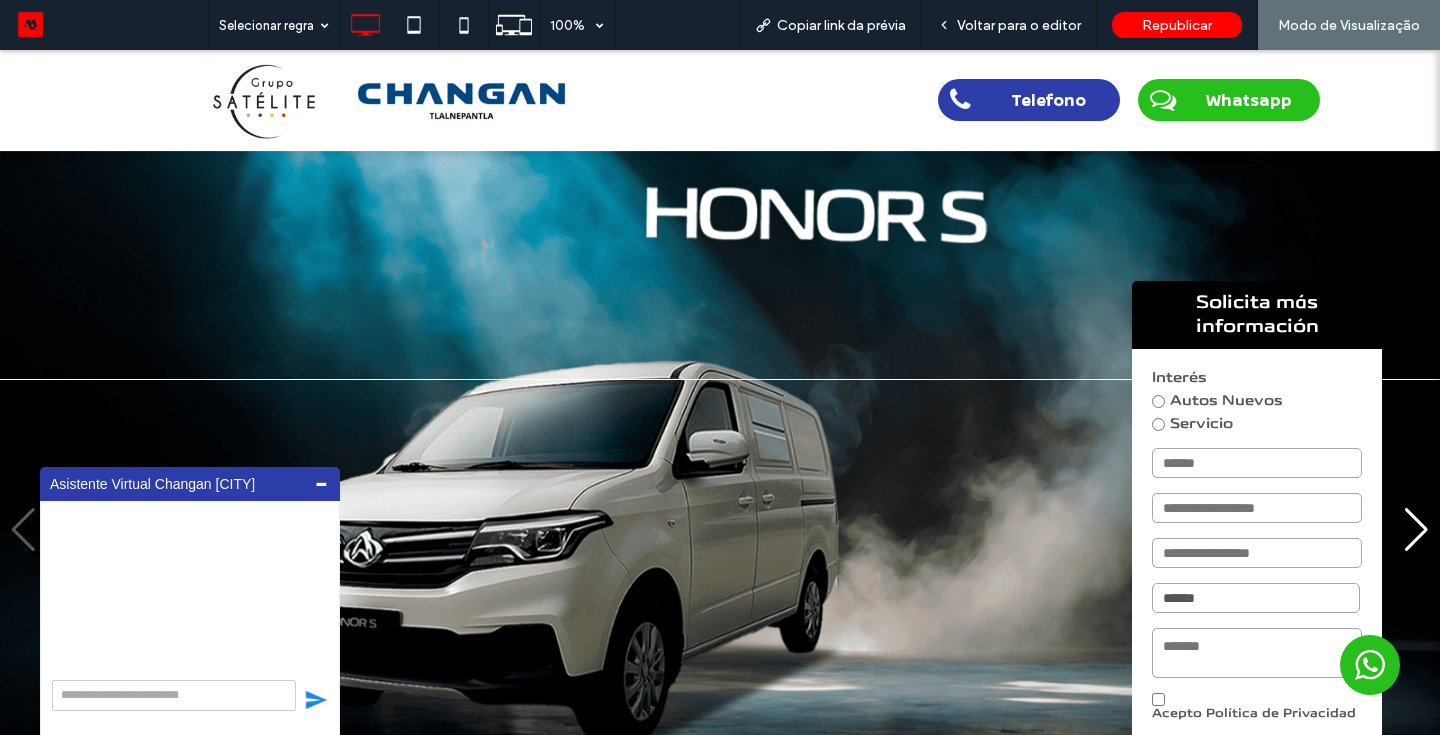 click at bounding box center [720, 530] 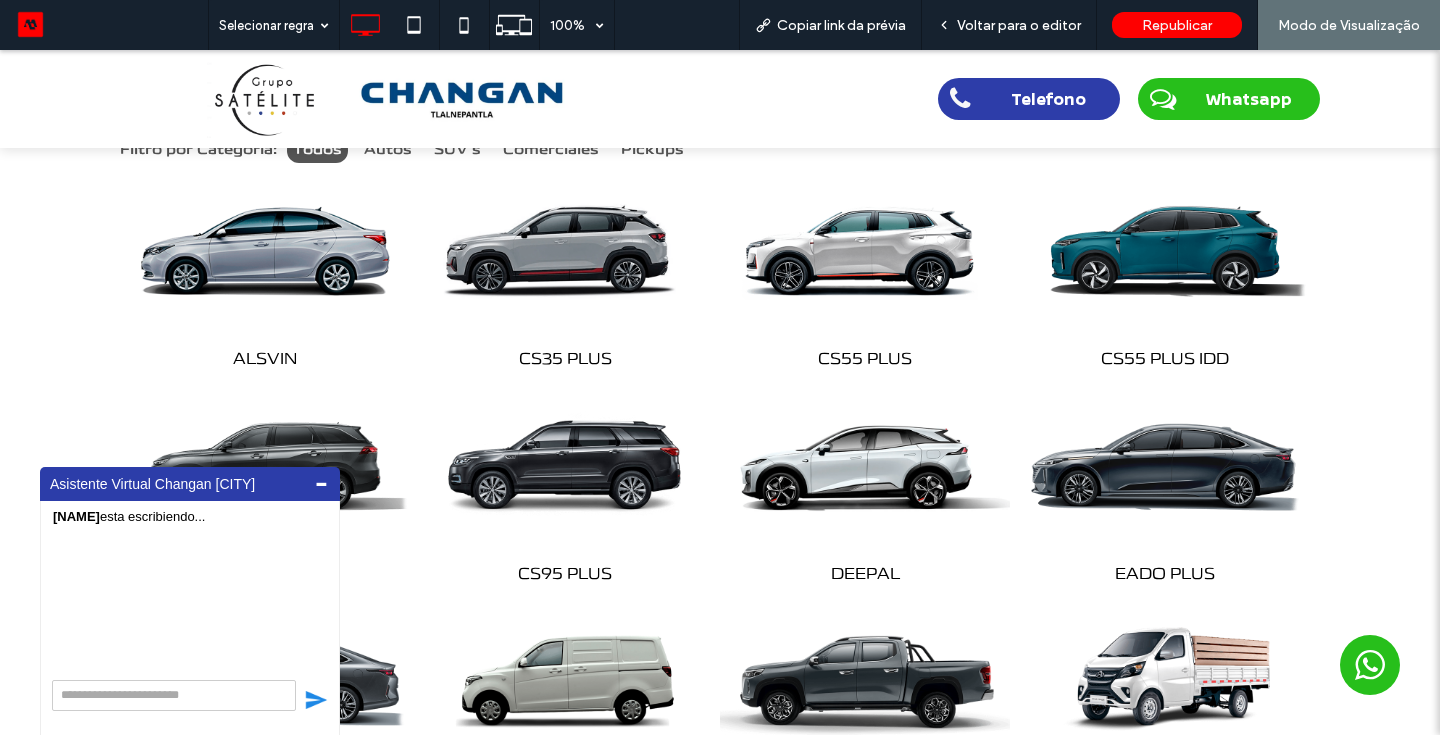 scroll, scrollTop: 920, scrollLeft: 0, axis: vertical 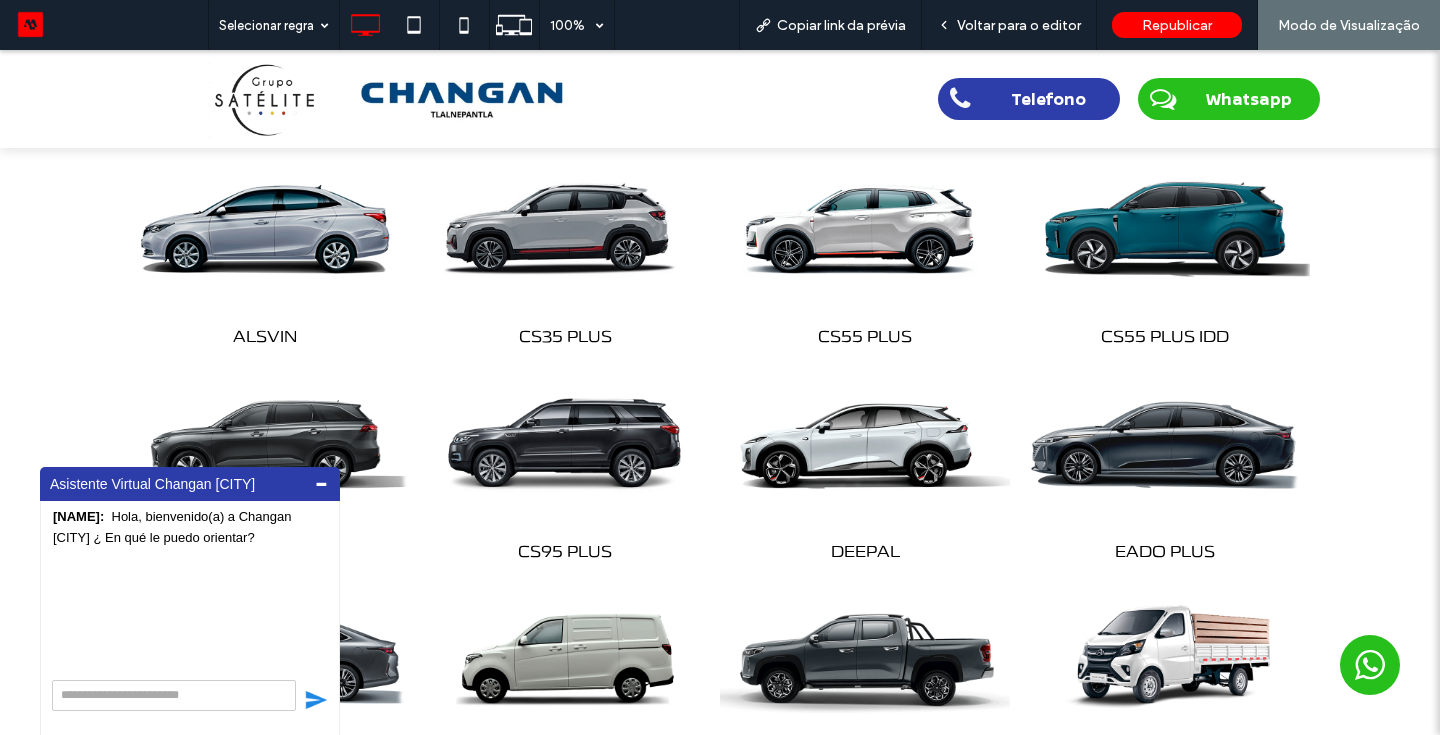drag, startPoint x: 1147, startPoint y: 218, endPoint x: 1148, endPoint y: 268, distance: 50.01 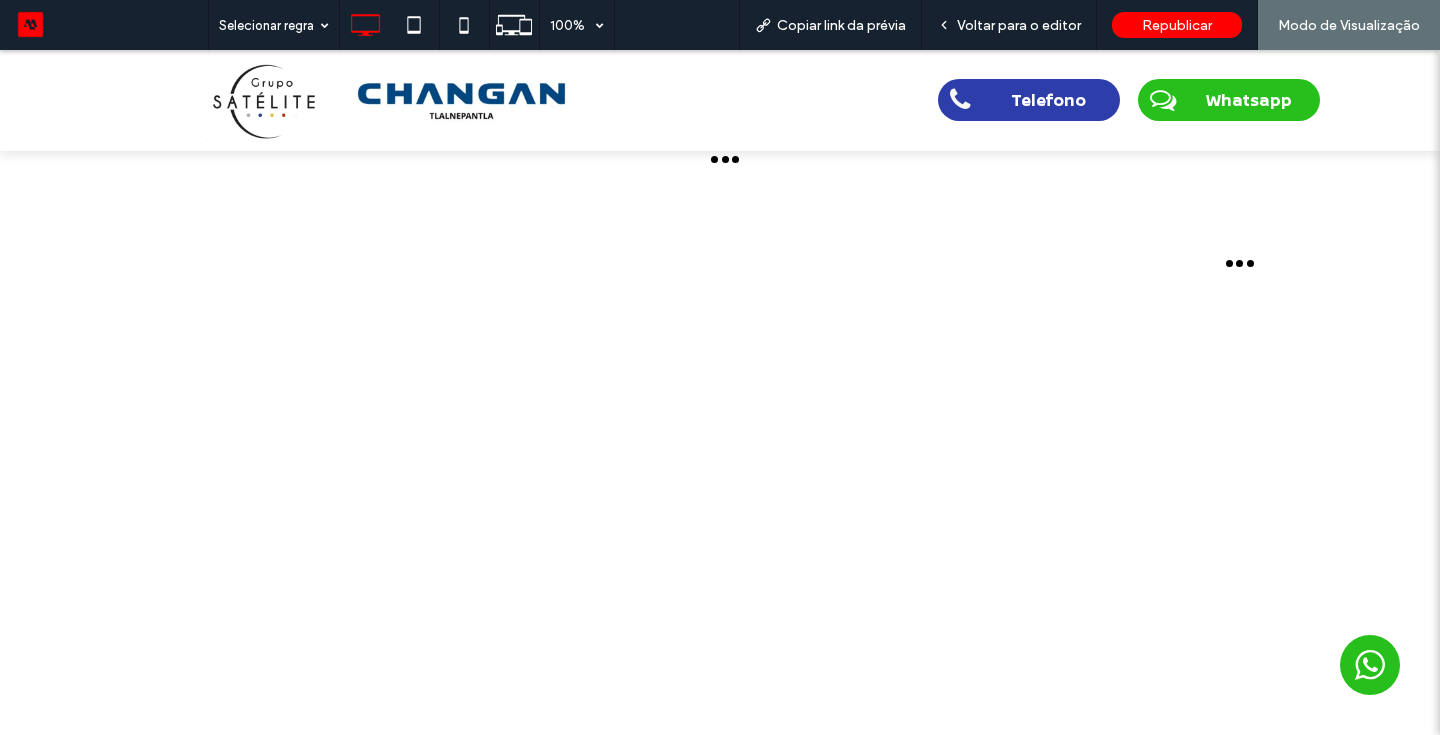 scroll, scrollTop: 0, scrollLeft: 0, axis: both 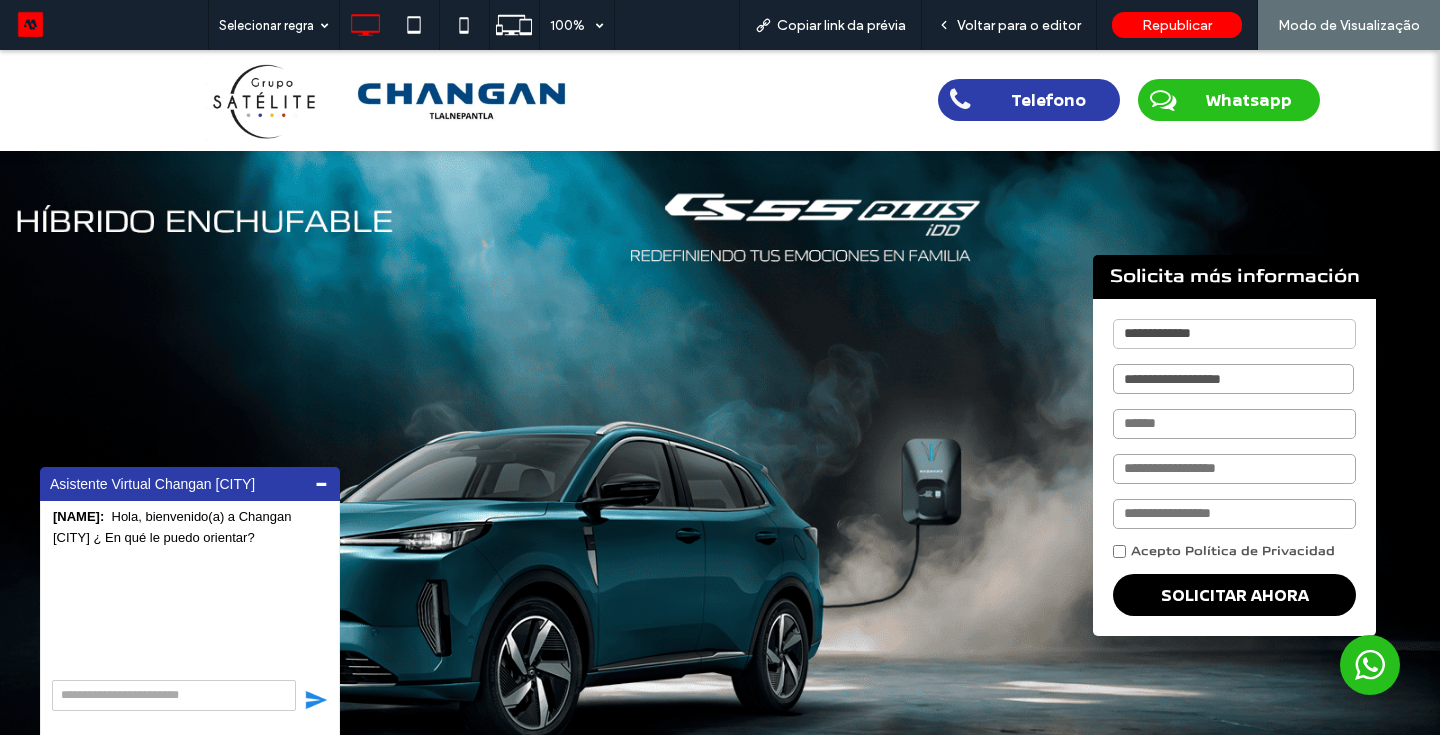 drag, startPoint x: 274, startPoint y: 131, endPoint x: 274, endPoint y: 82, distance: 49 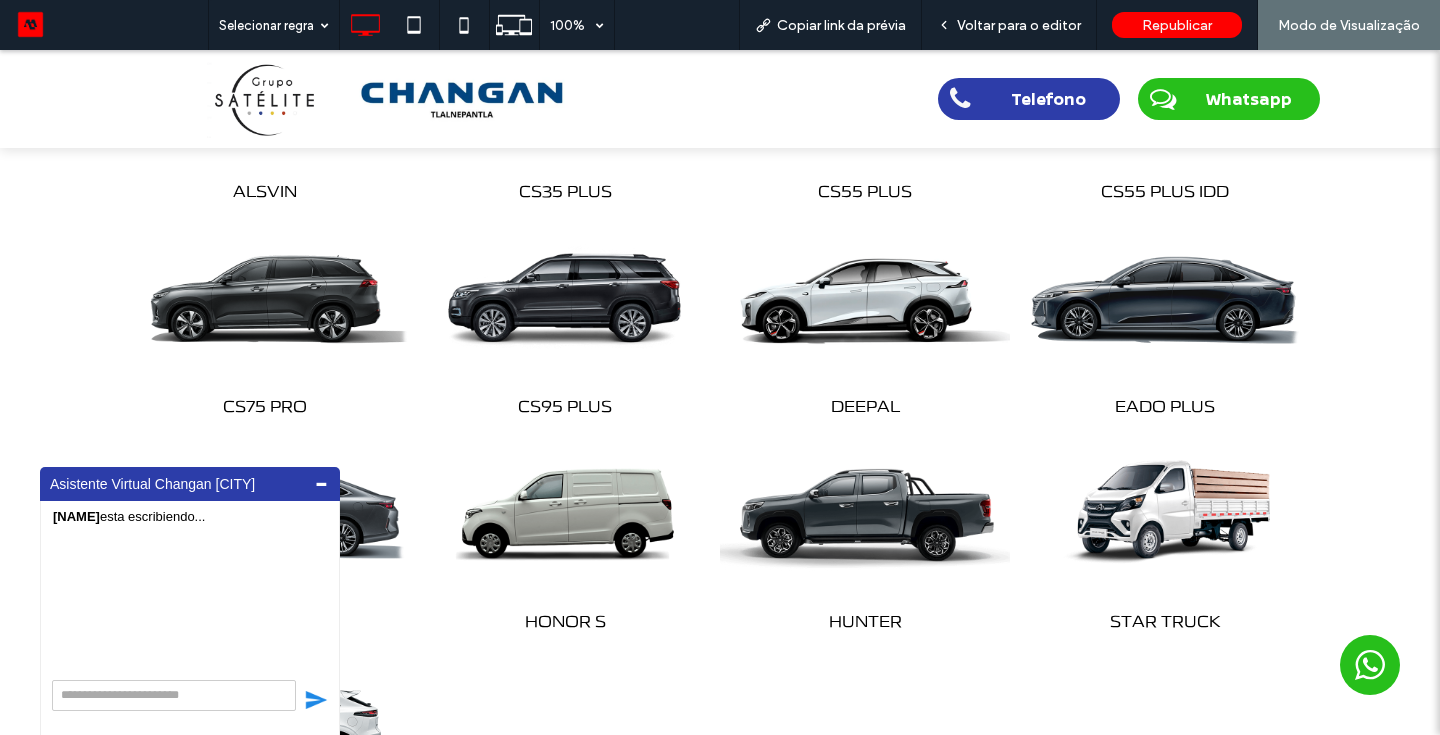 scroll, scrollTop: 1080, scrollLeft: 0, axis: vertical 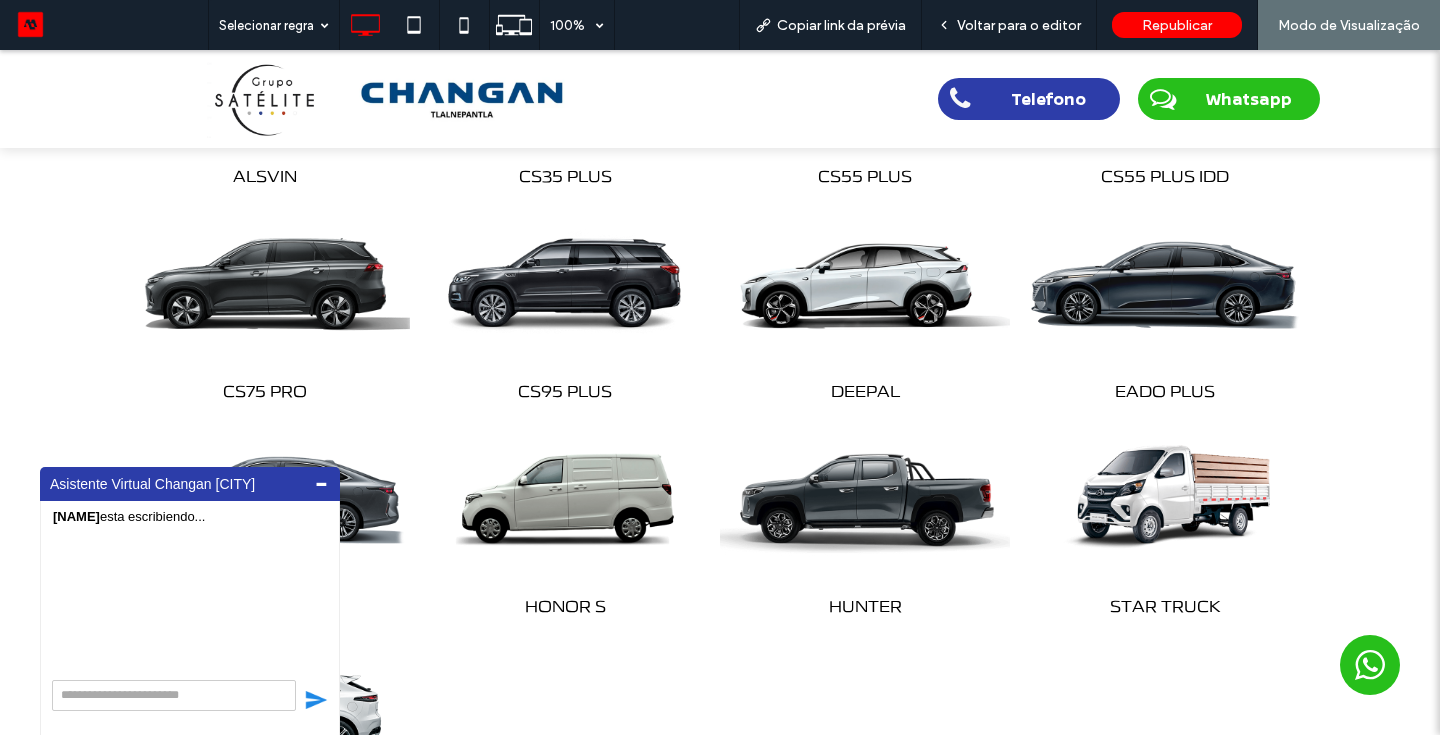 click at bounding box center [265, 286] 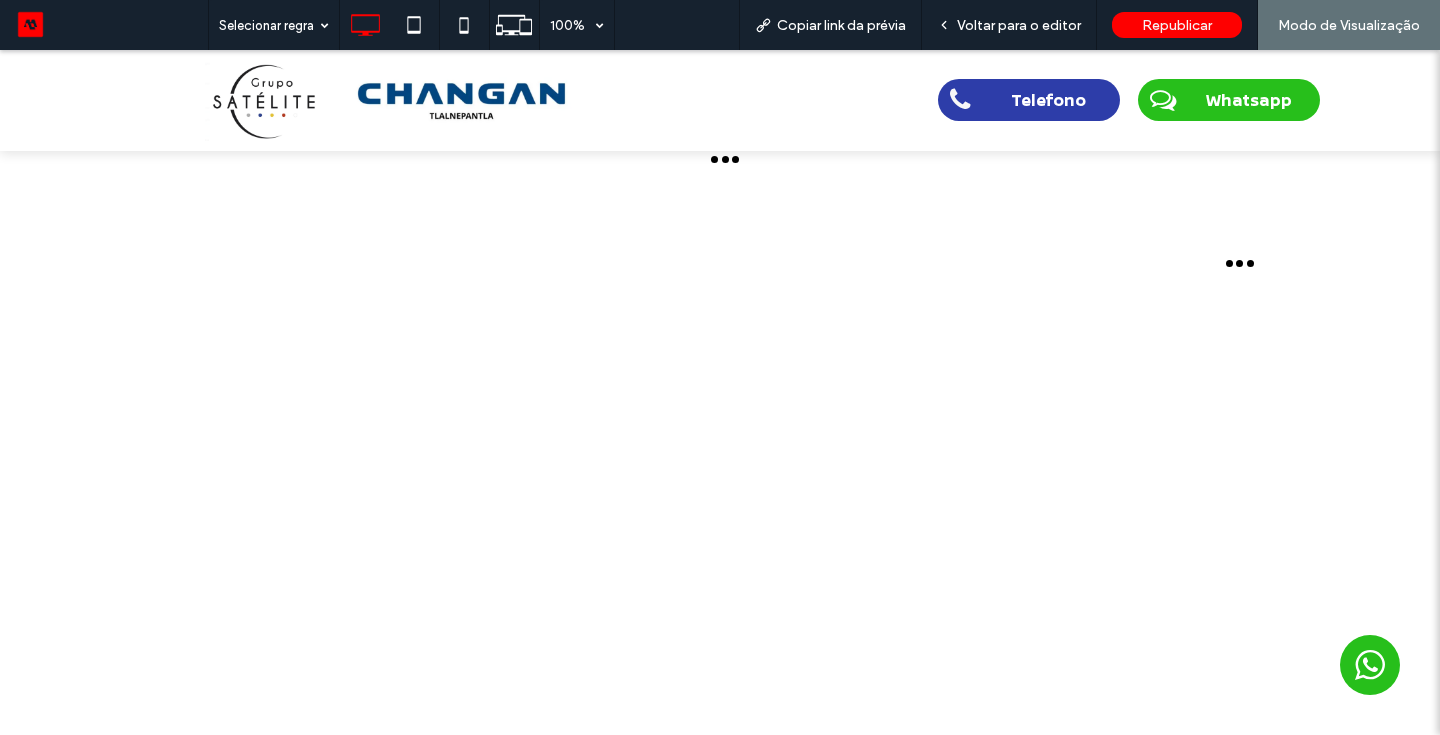 scroll, scrollTop: 0, scrollLeft: 0, axis: both 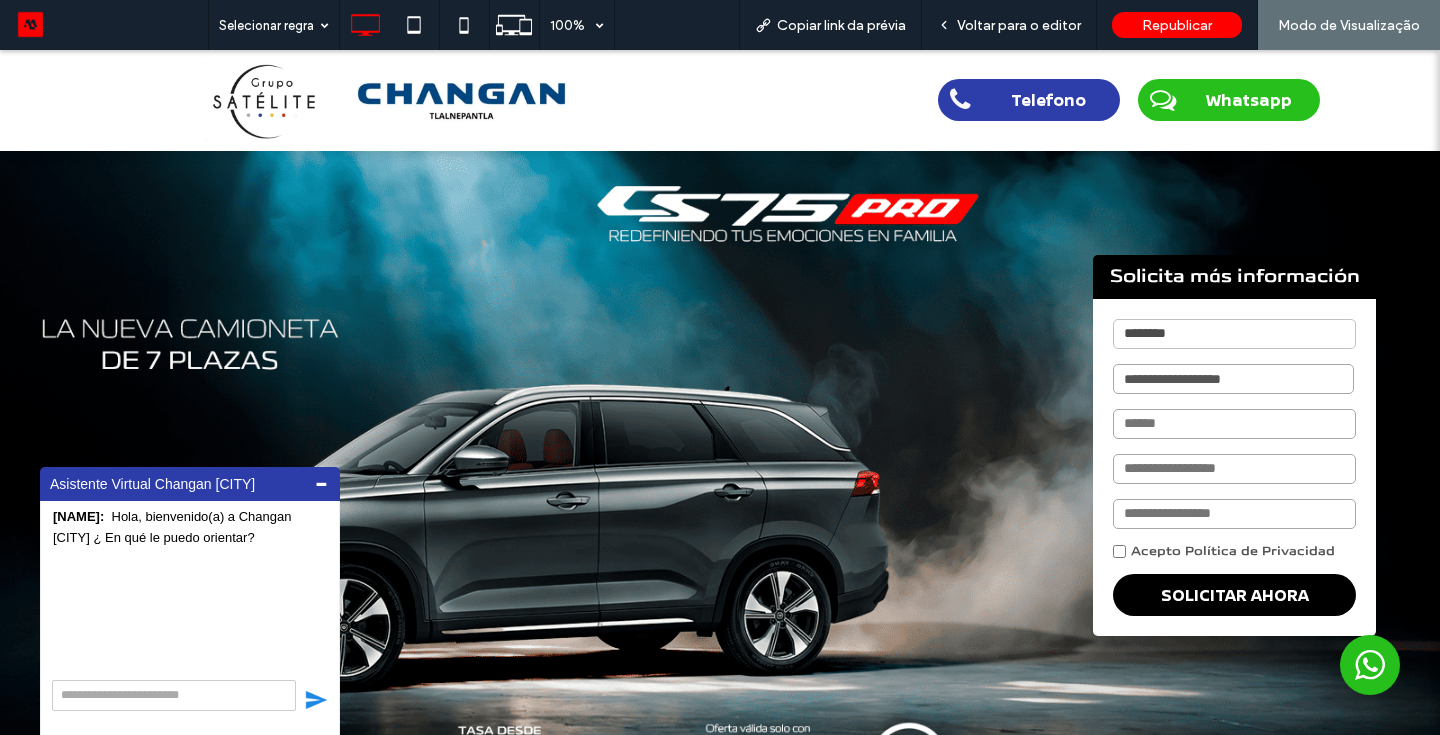 drag, startPoint x: 296, startPoint y: 95, endPoint x: 295, endPoint y: 145, distance: 50.01 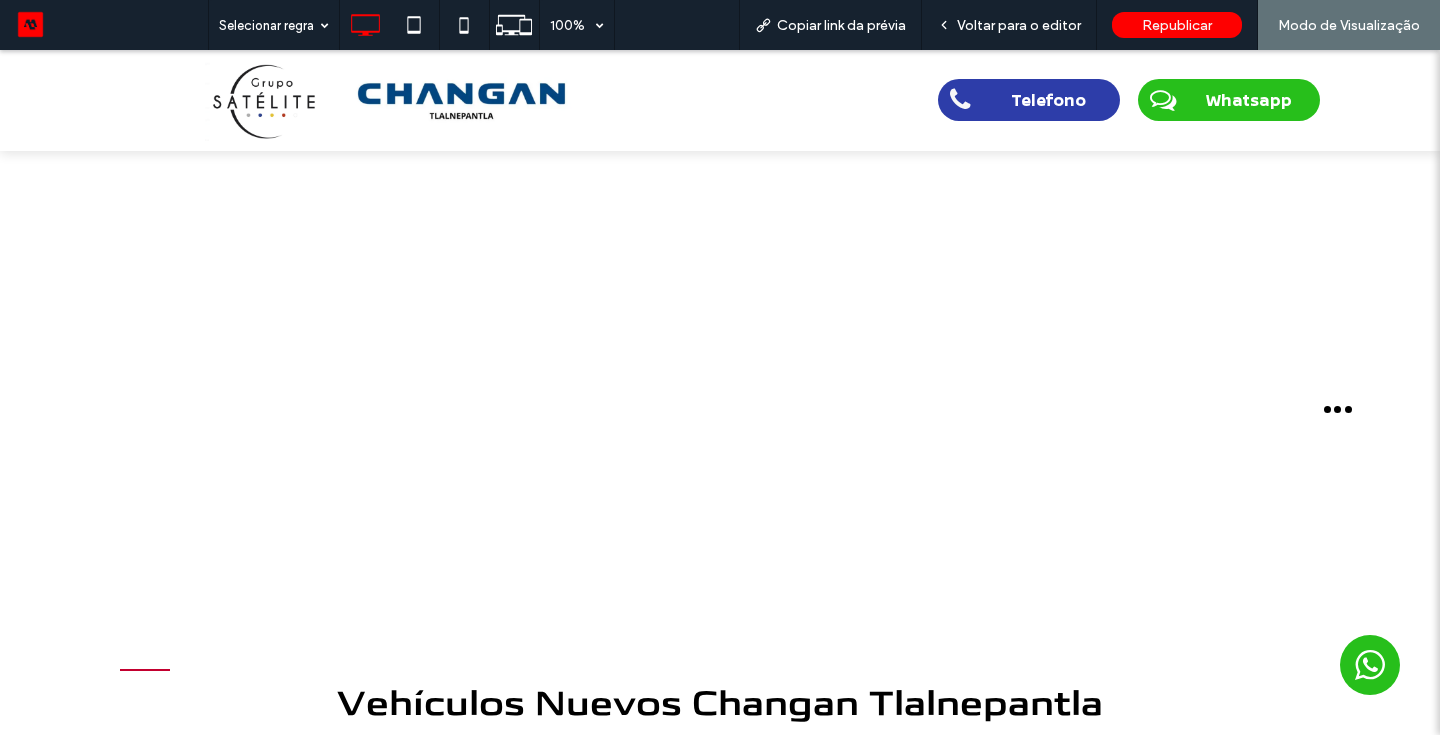scroll, scrollTop: 0, scrollLeft: 0, axis: both 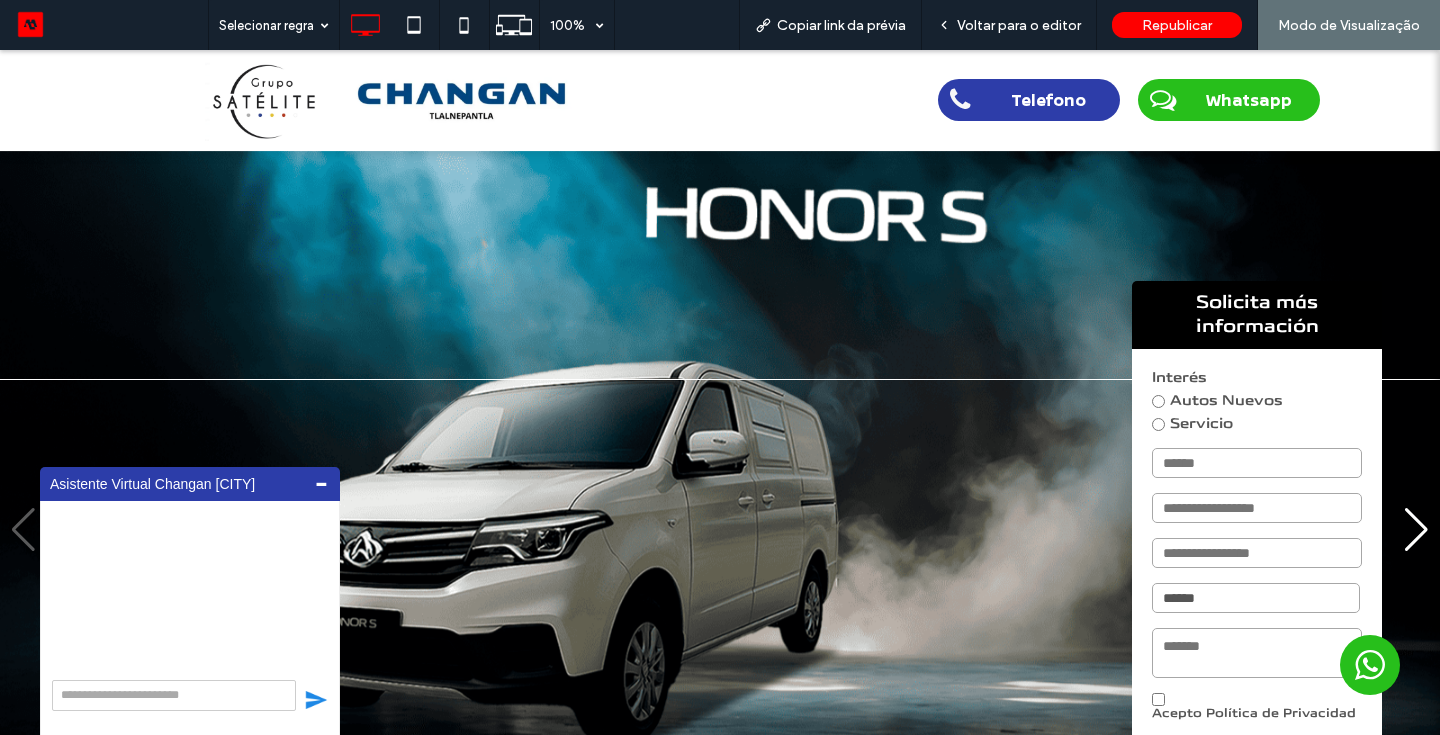 click at bounding box center (720, 530) 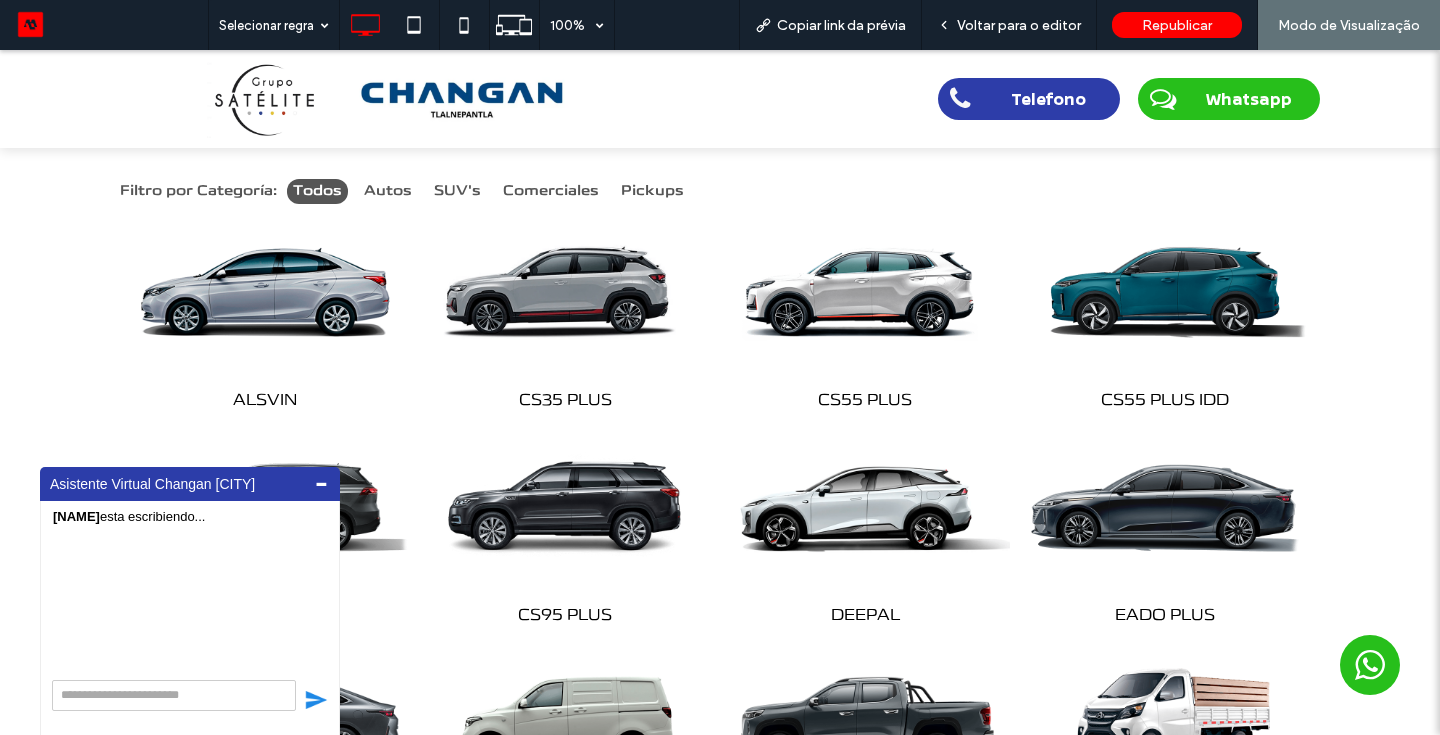scroll, scrollTop: 880, scrollLeft: 0, axis: vertical 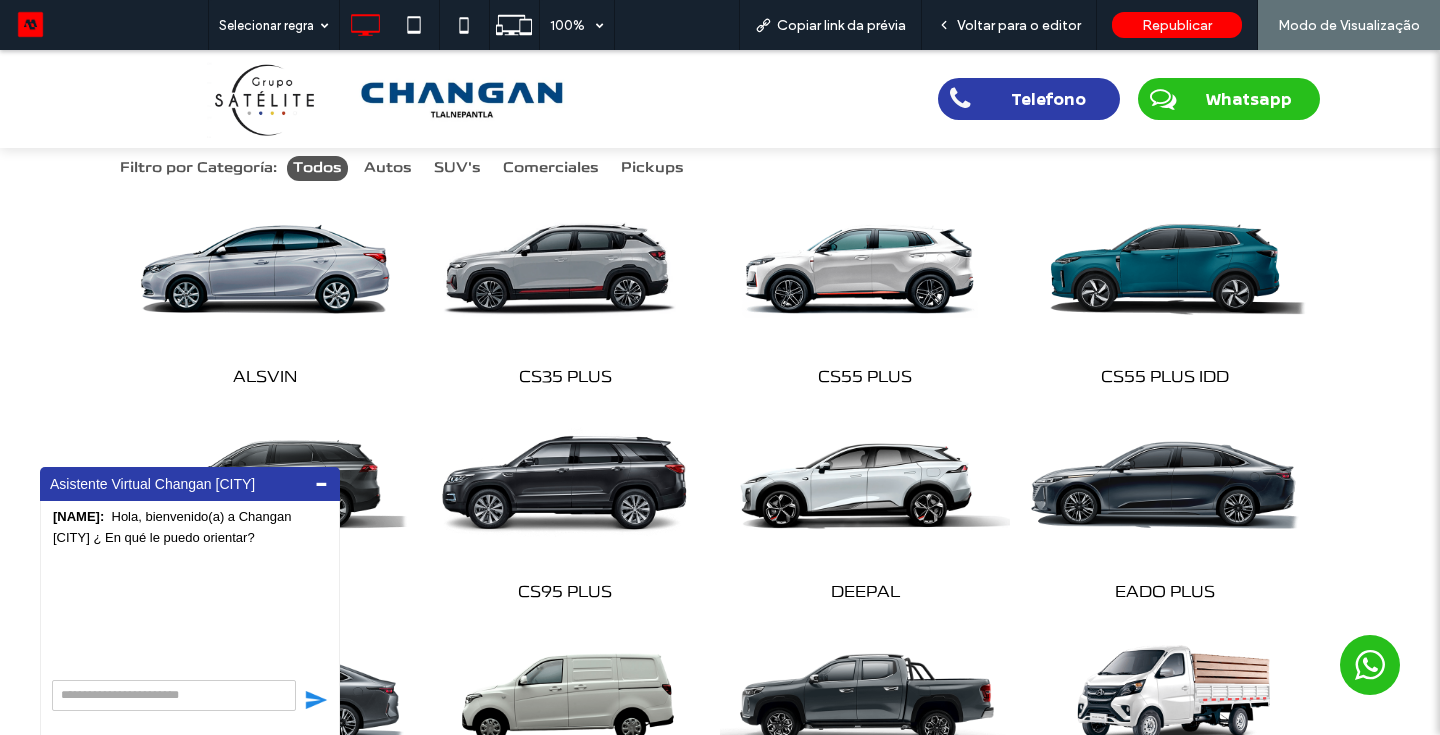 click at bounding box center (565, 486) 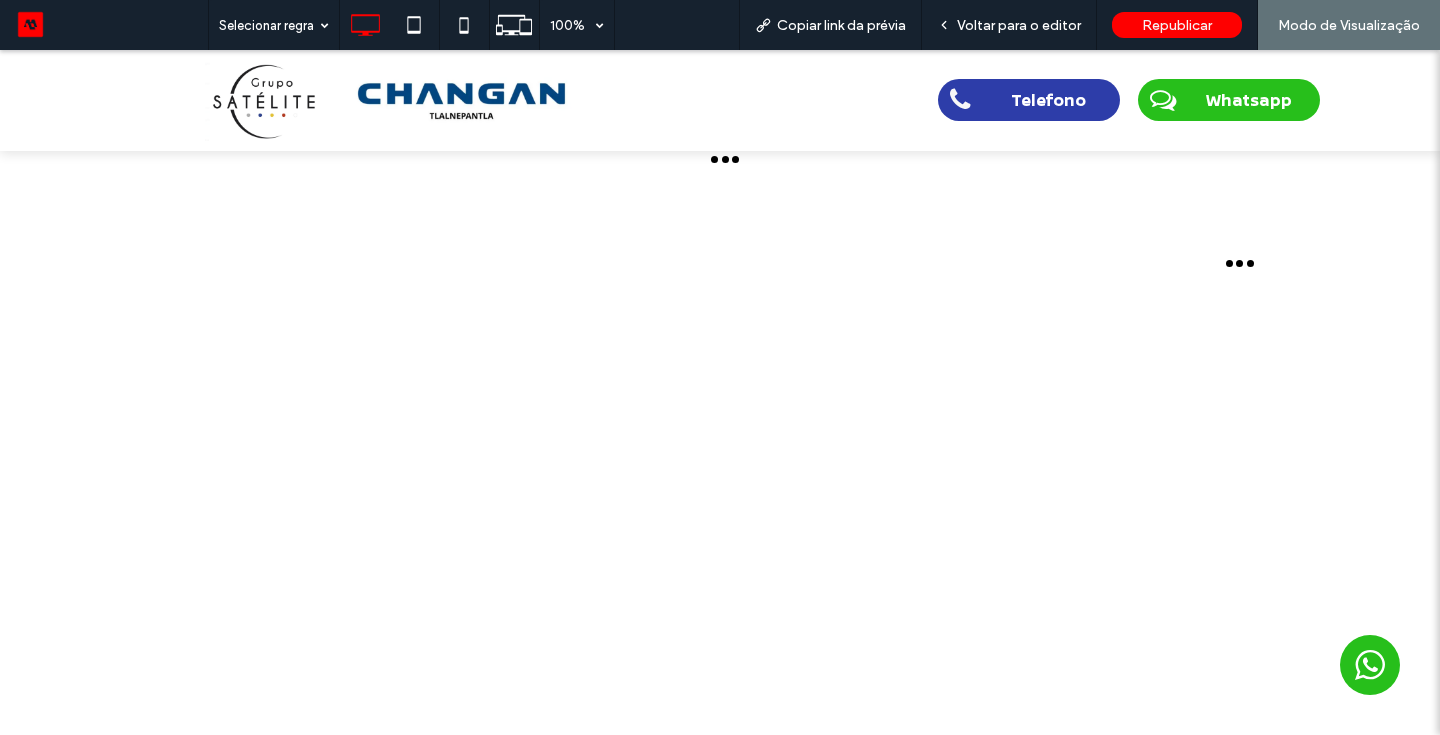 scroll, scrollTop: 0, scrollLeft: 0, axis: both 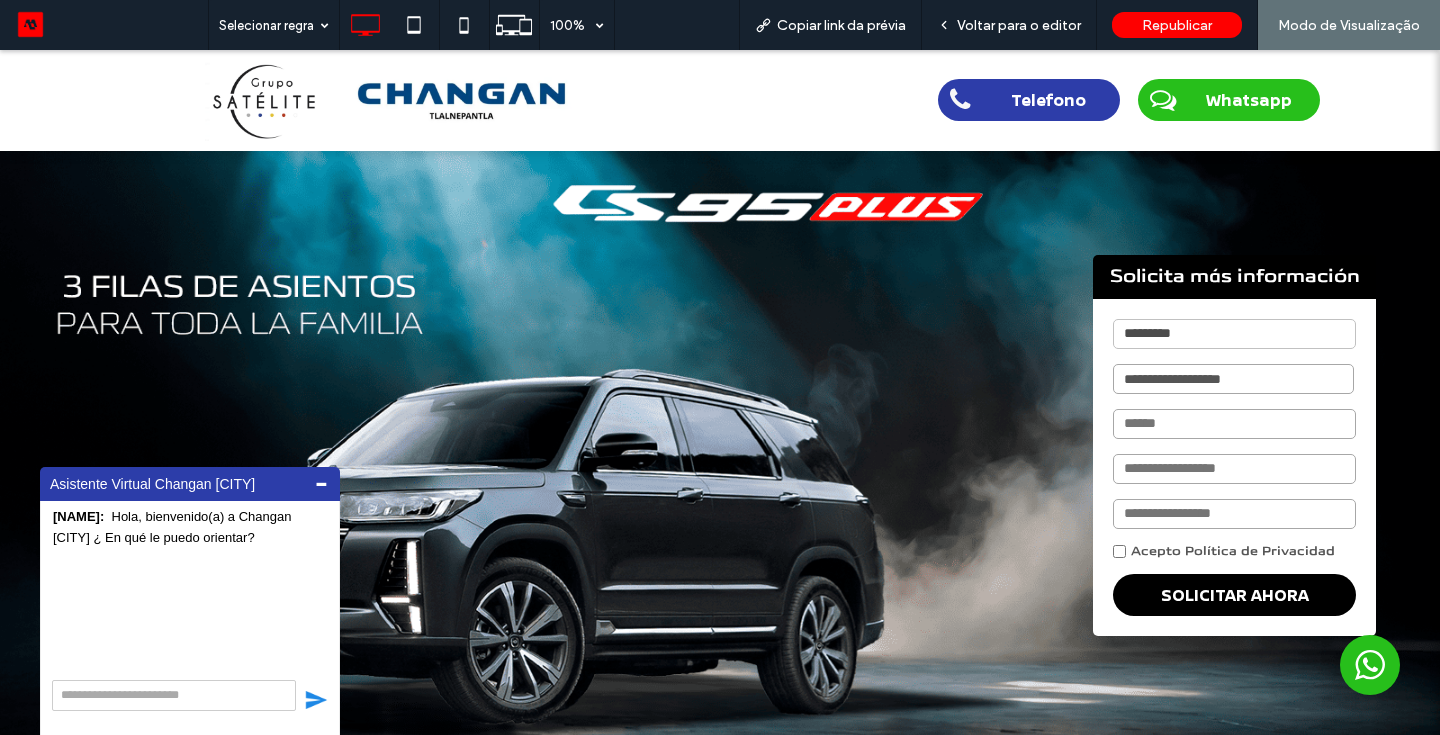 click at bounding box center [261, 100] 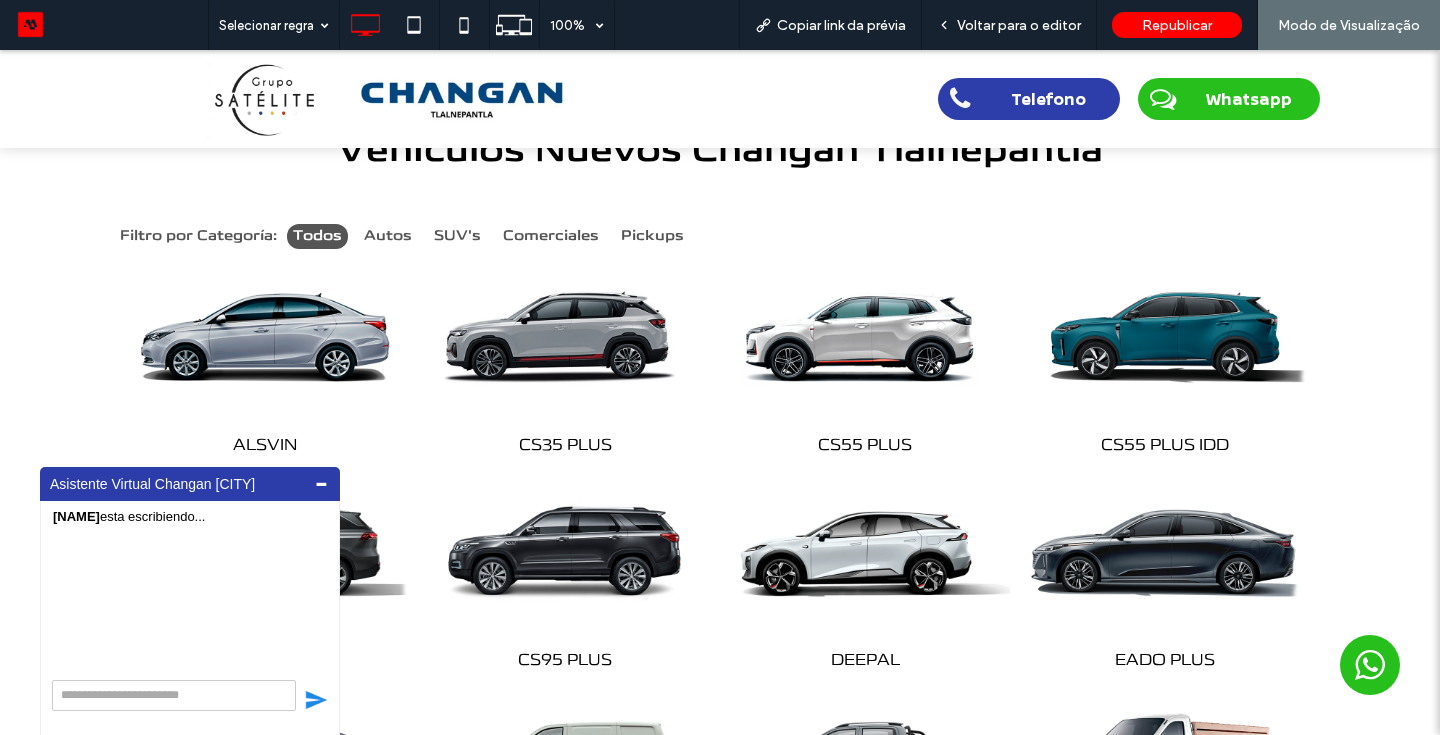 scroll, scrollTop: 840, scrollLeft: 0, axis: vertical 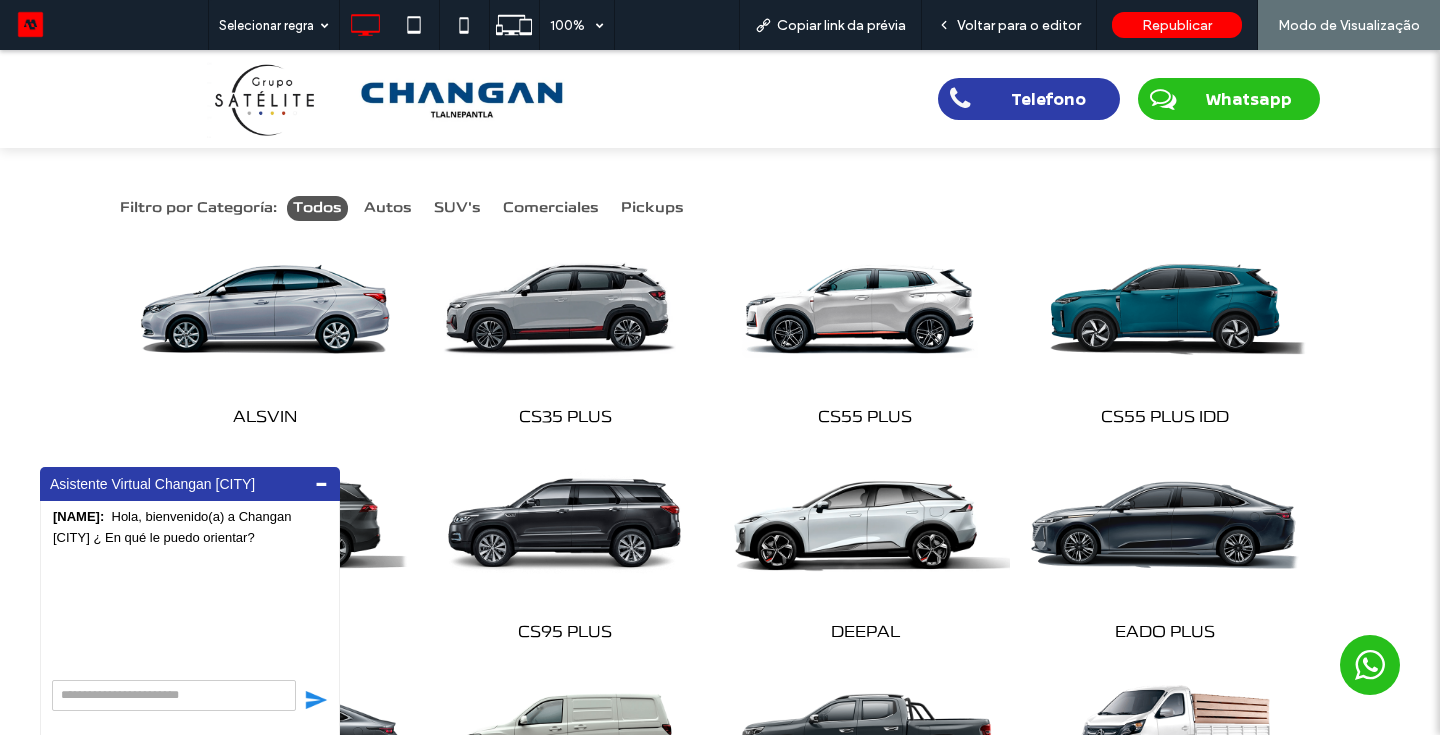 click at bounding box center (865, 526) 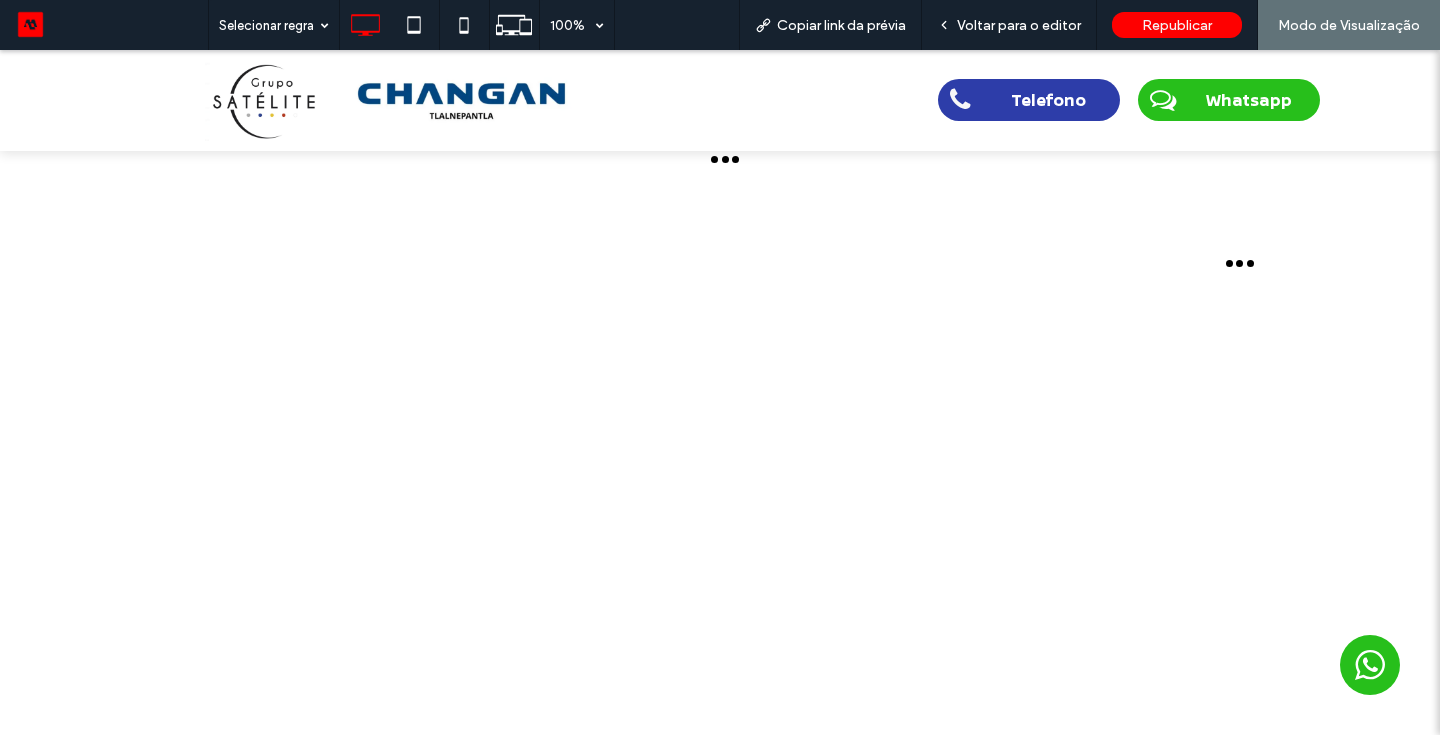 scroll, scrollTop: 0, scrollLeft: 0, axis: both 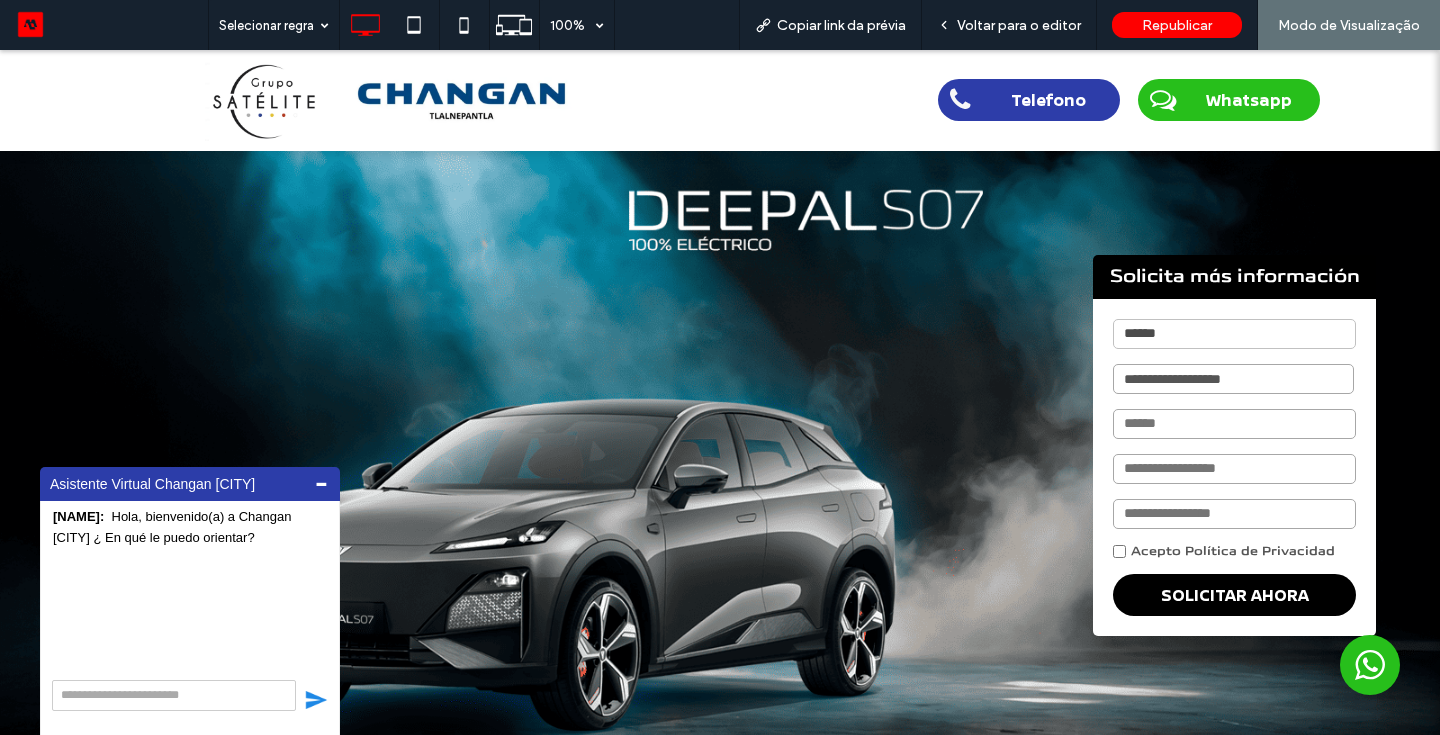 click at bounding box center (459, 101) 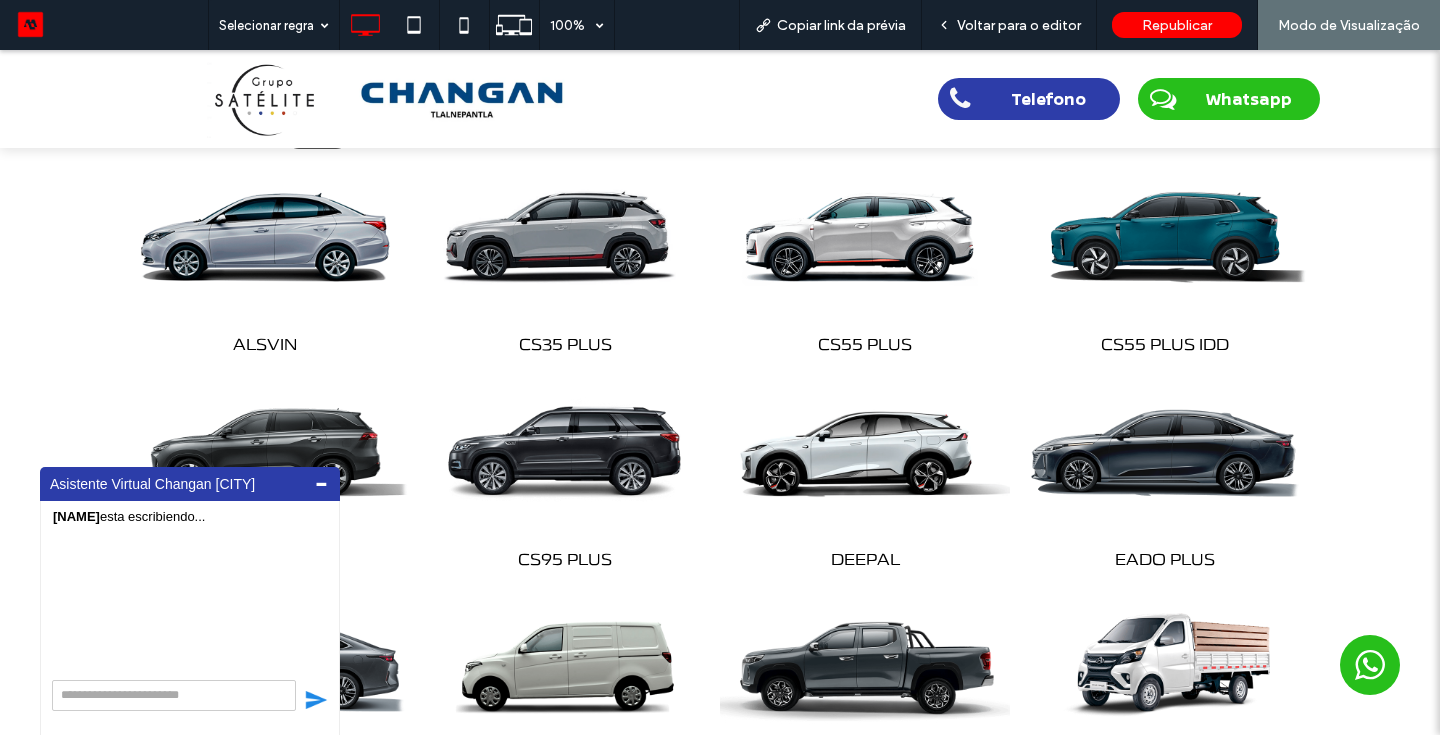 scroll, scrollTop: 920, scrollLeft: 0, axis: vertical 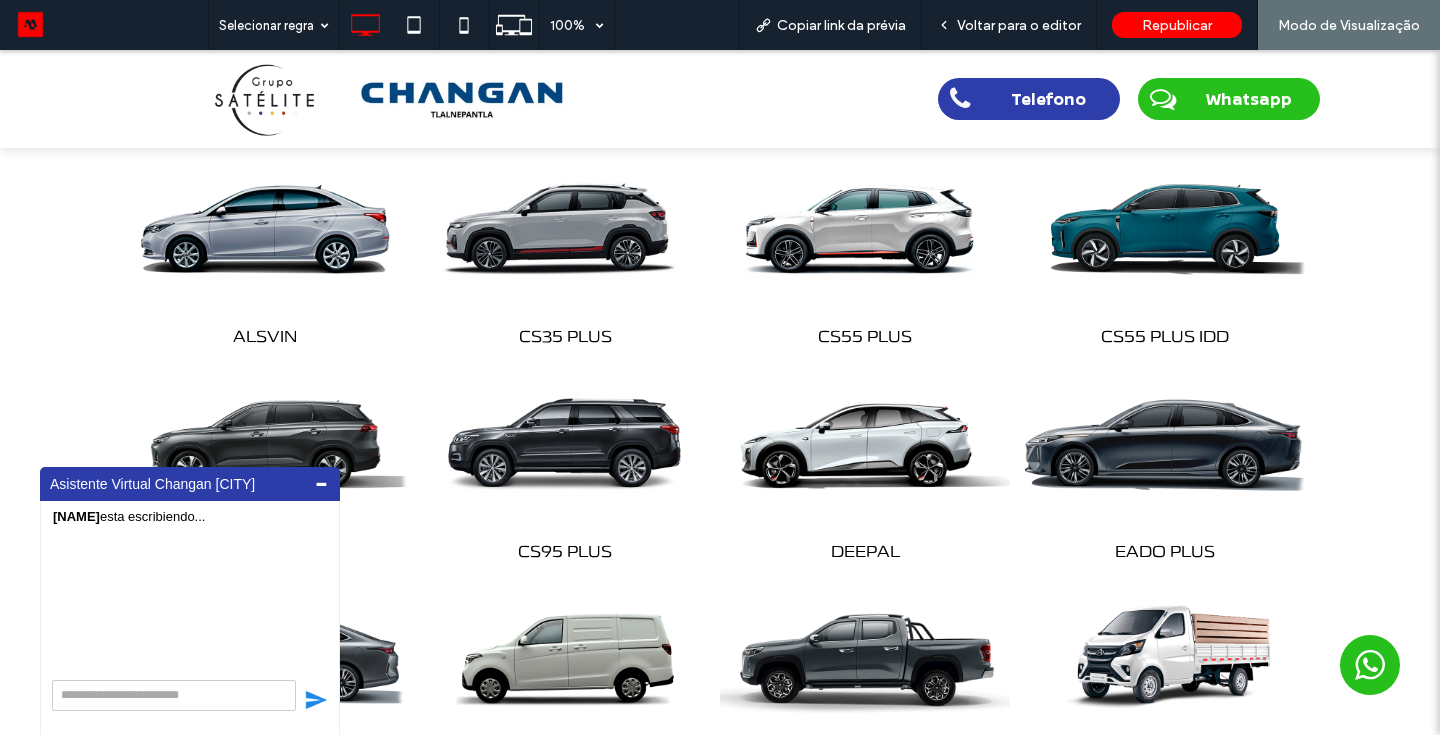 click at bounding box center (1165, 446) 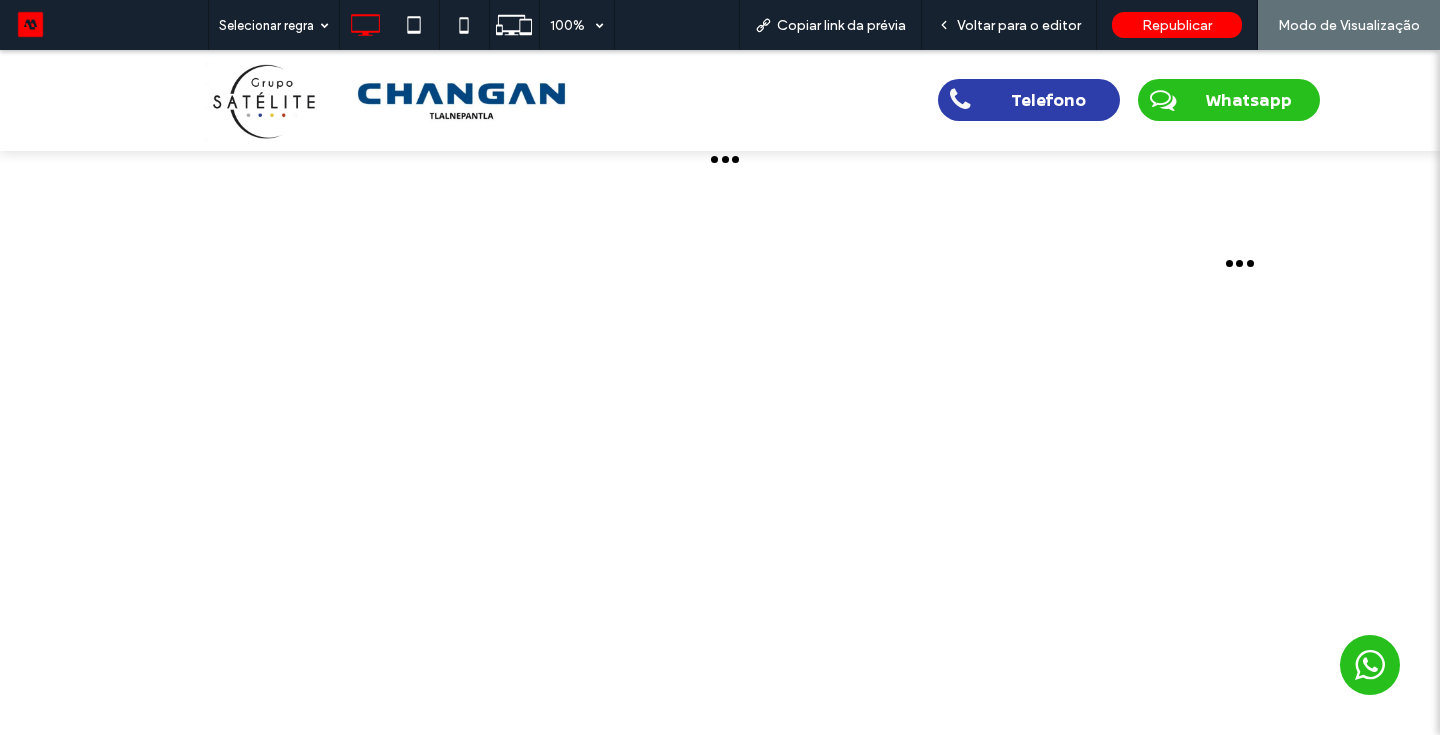 scroll, scrollTop: 0, scrollLeft: 0, axis: both 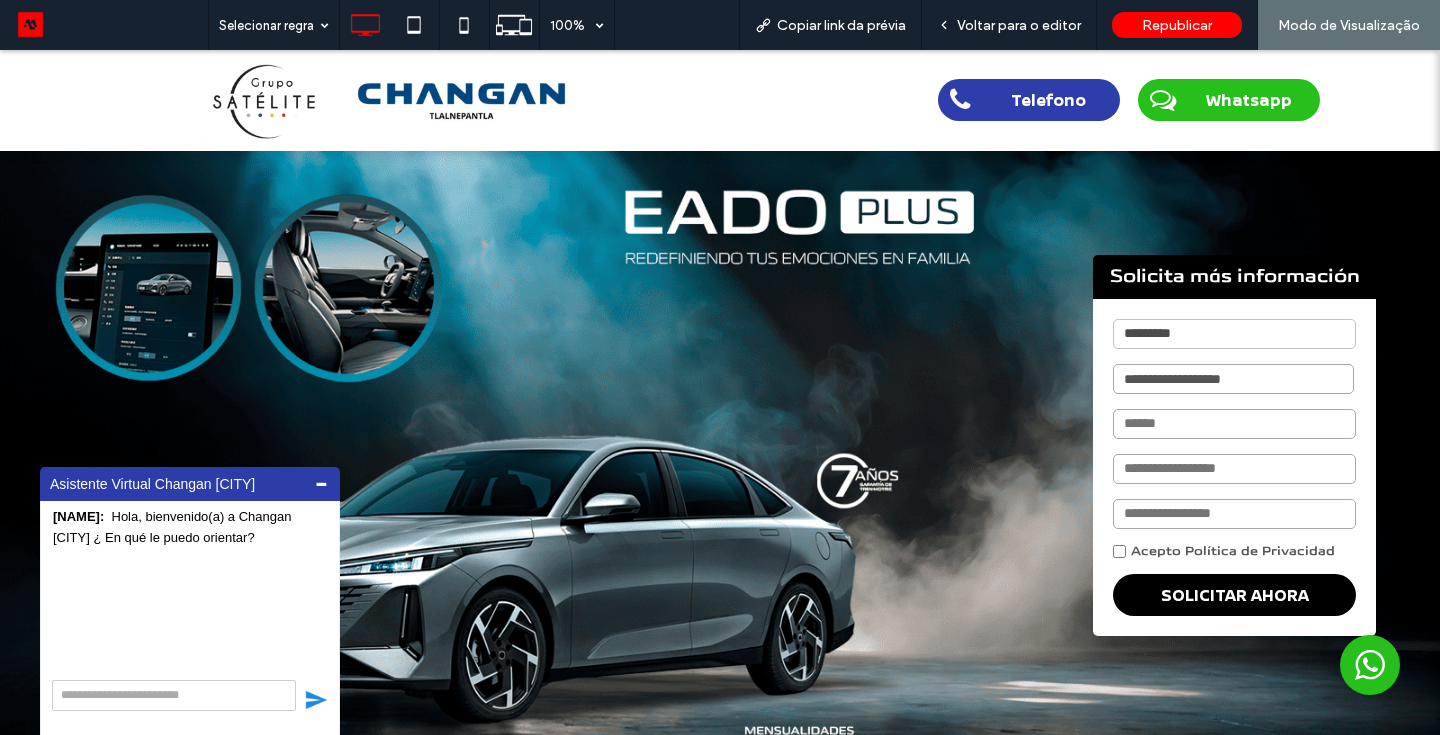 click at bounding box center (261, 100) 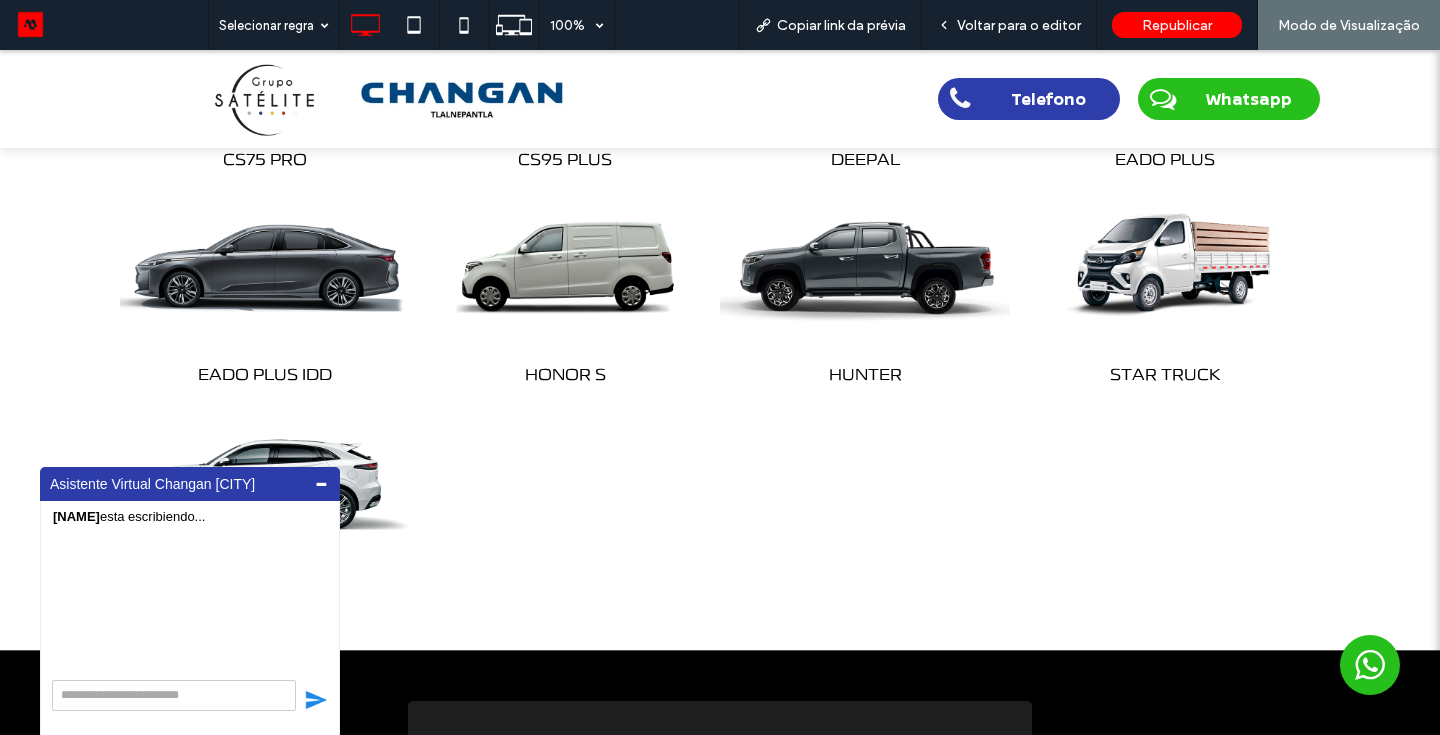 scroll, scrollTop: 1320, scrollLeft: 0, axis: vertical 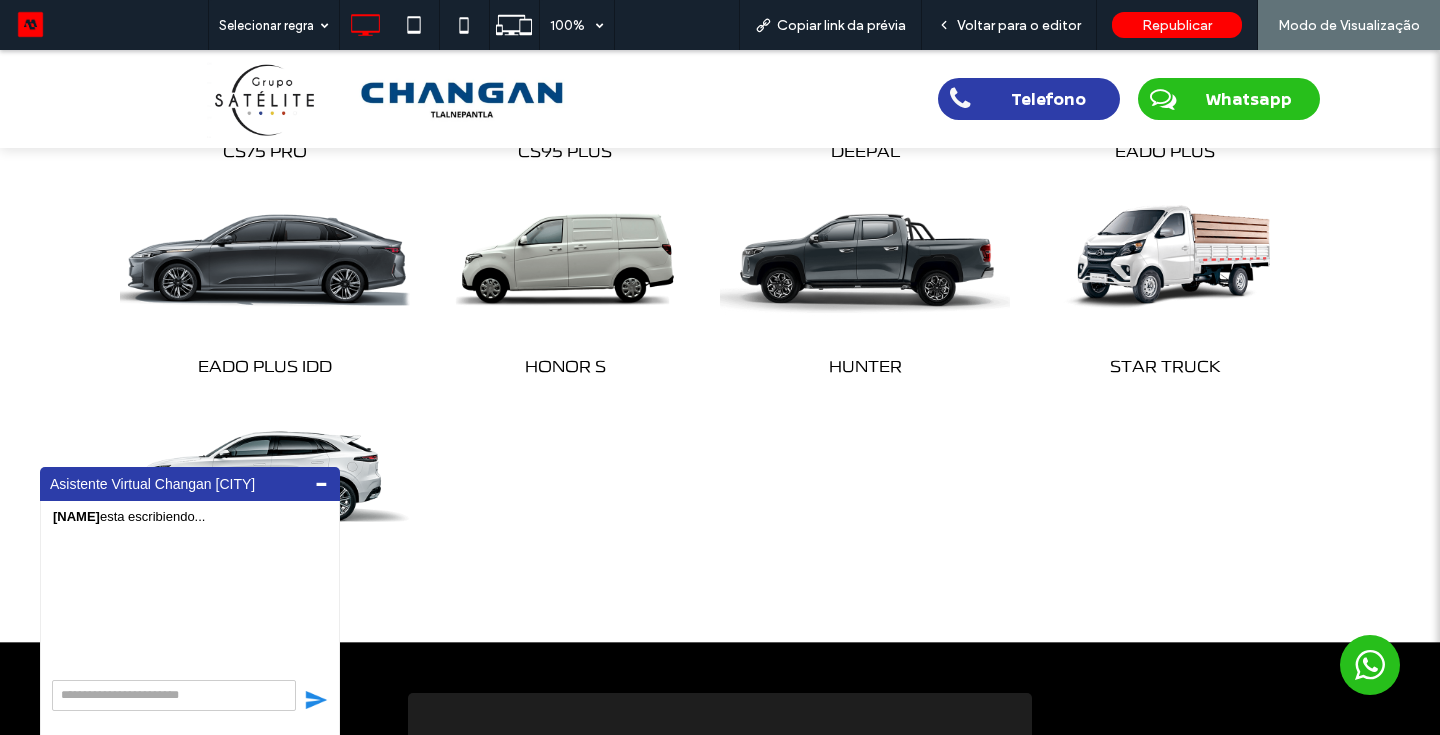 click at bounding box center [265, 262] 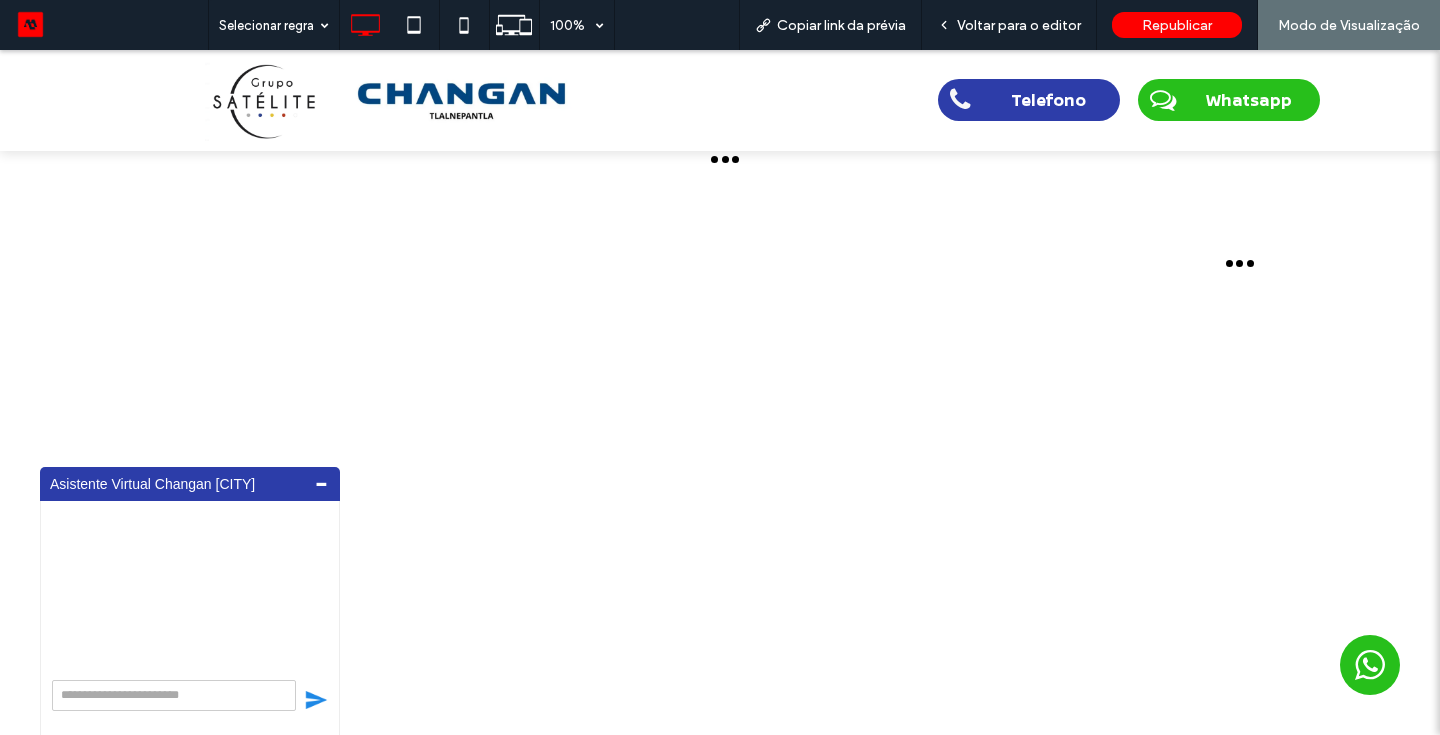 scroll, scrollTop: 0, scrollLeft: 0, axis: both 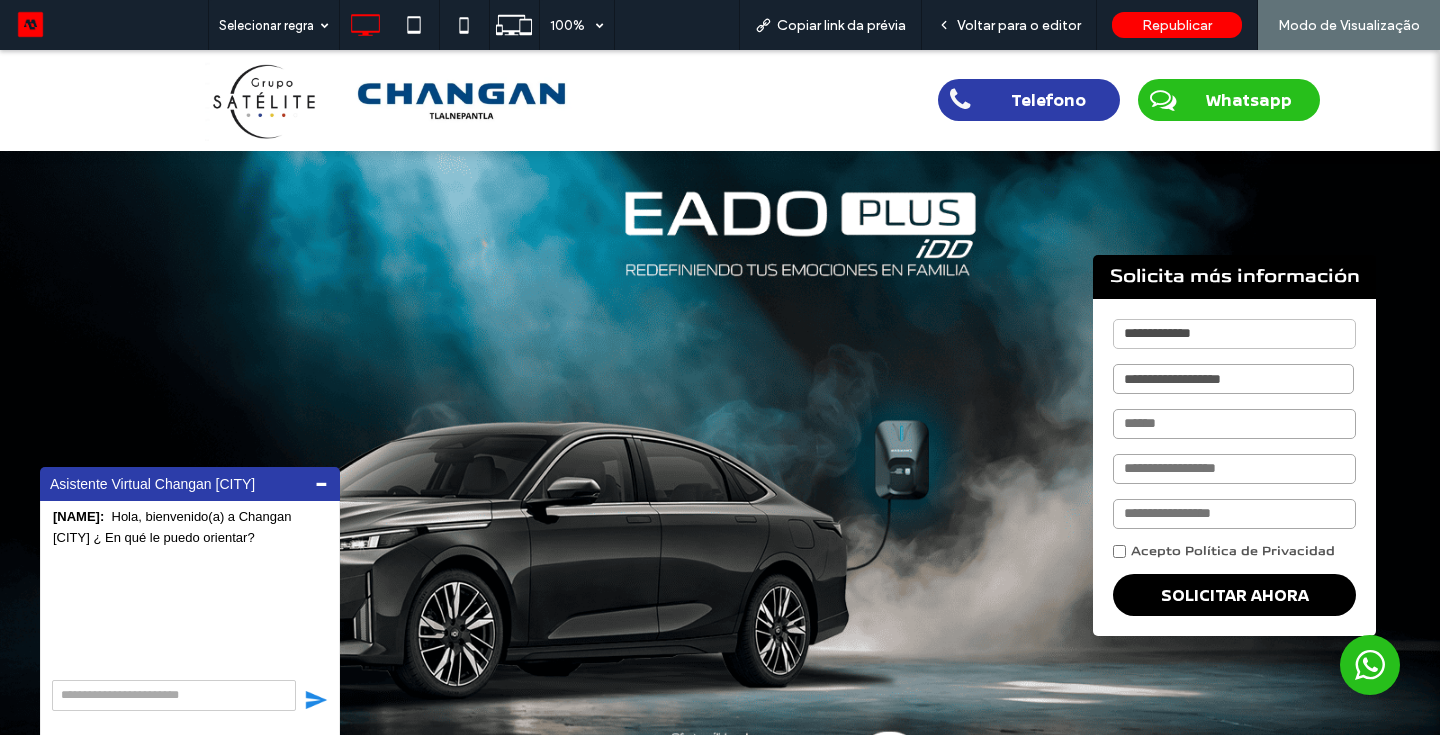 click at bounding box center [261, 100] 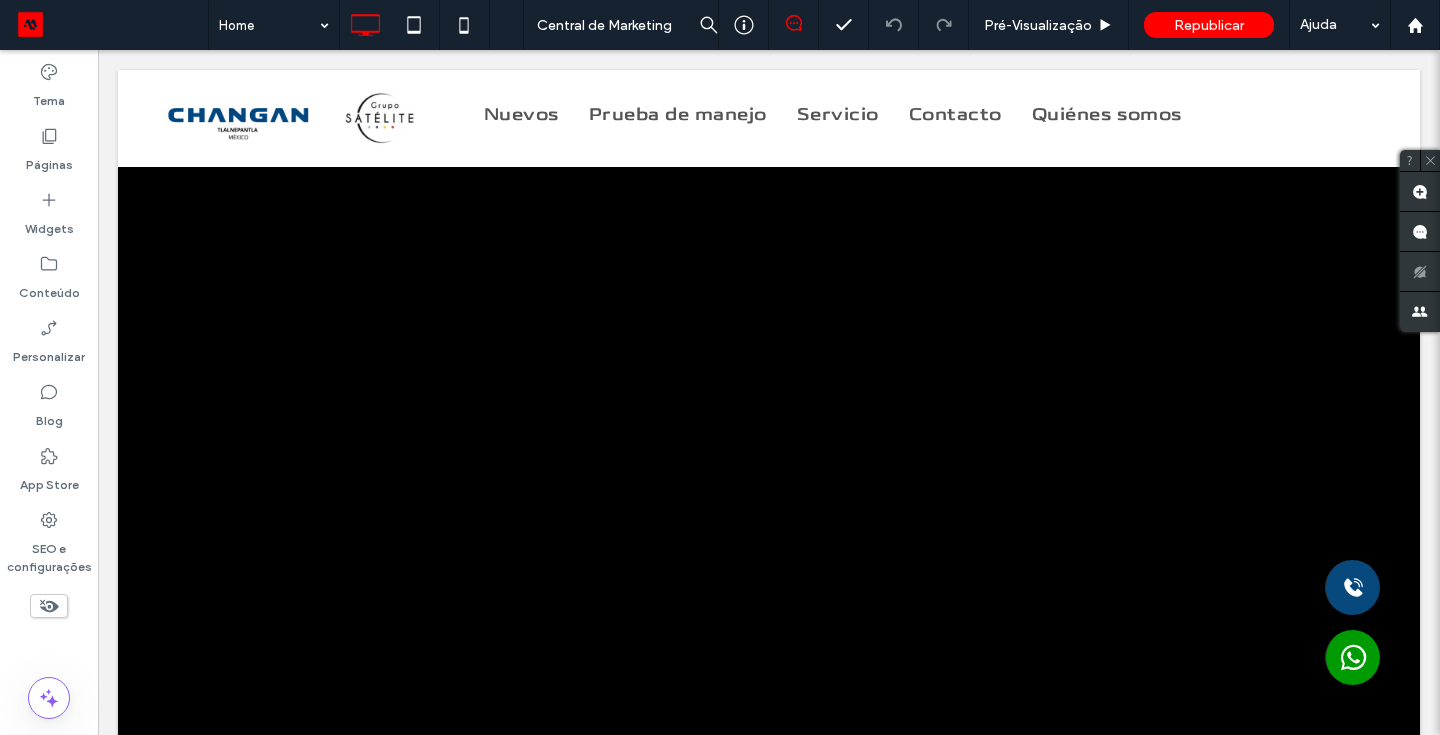 scroll, scrollTop: 0, scrollLeft: 0, axis: both 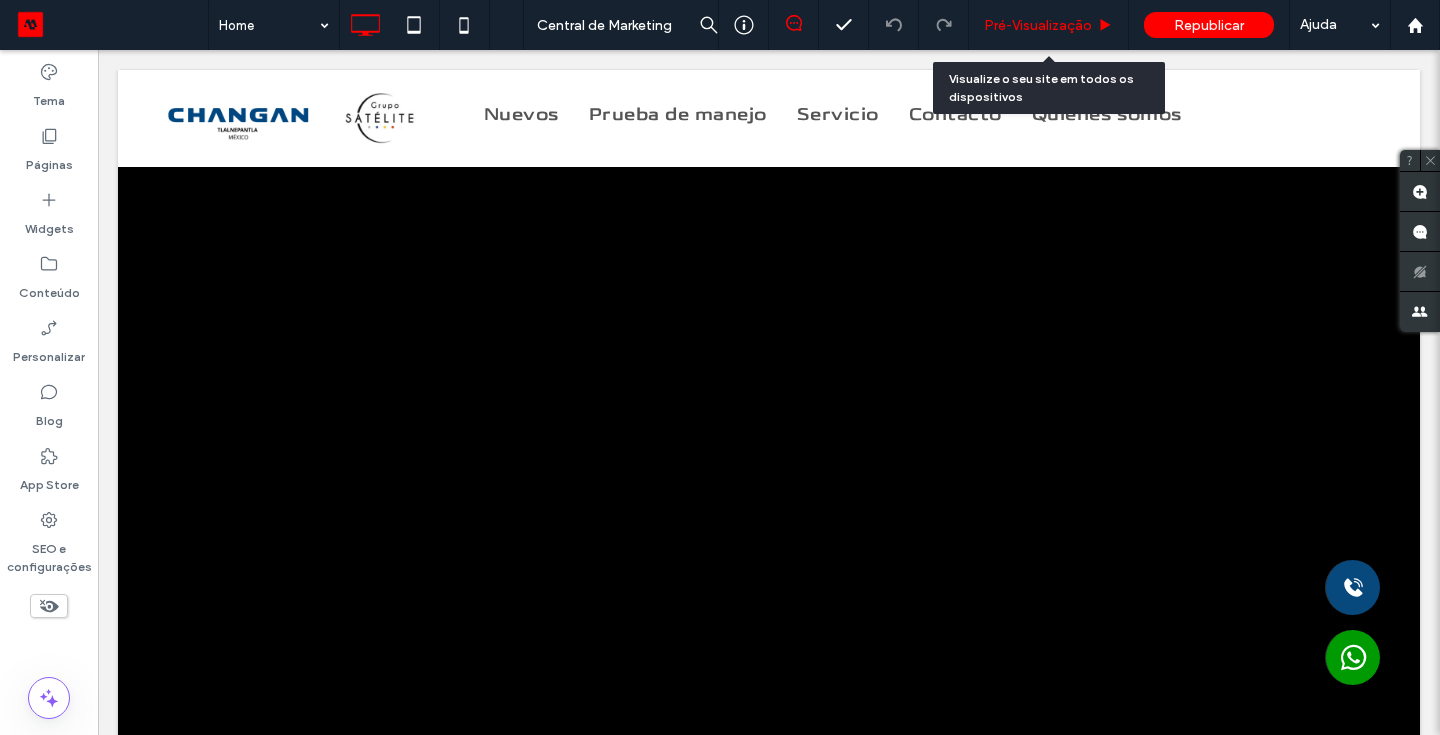 click on "Pré-Visualizaçāo" at bounding box center [1038, 25] 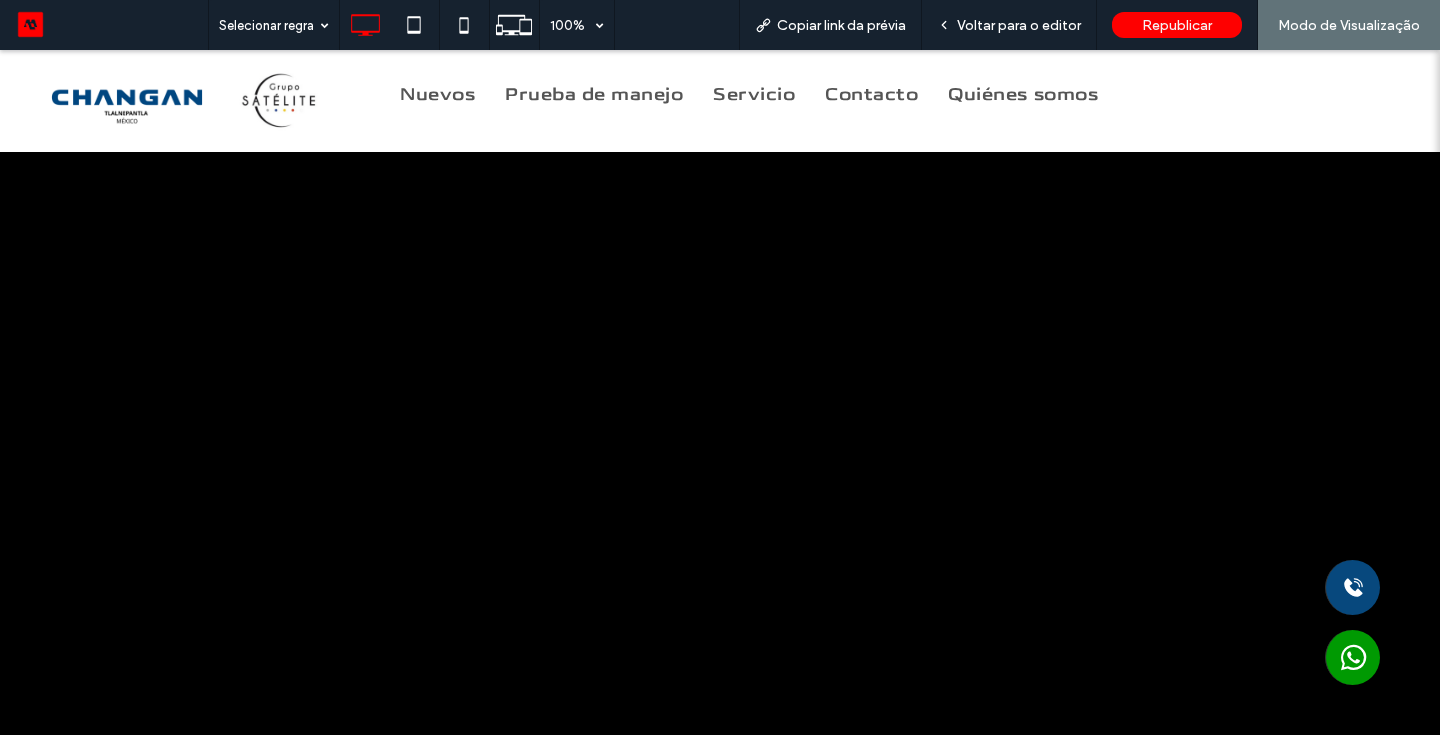 click at bounding box center [720, 473] 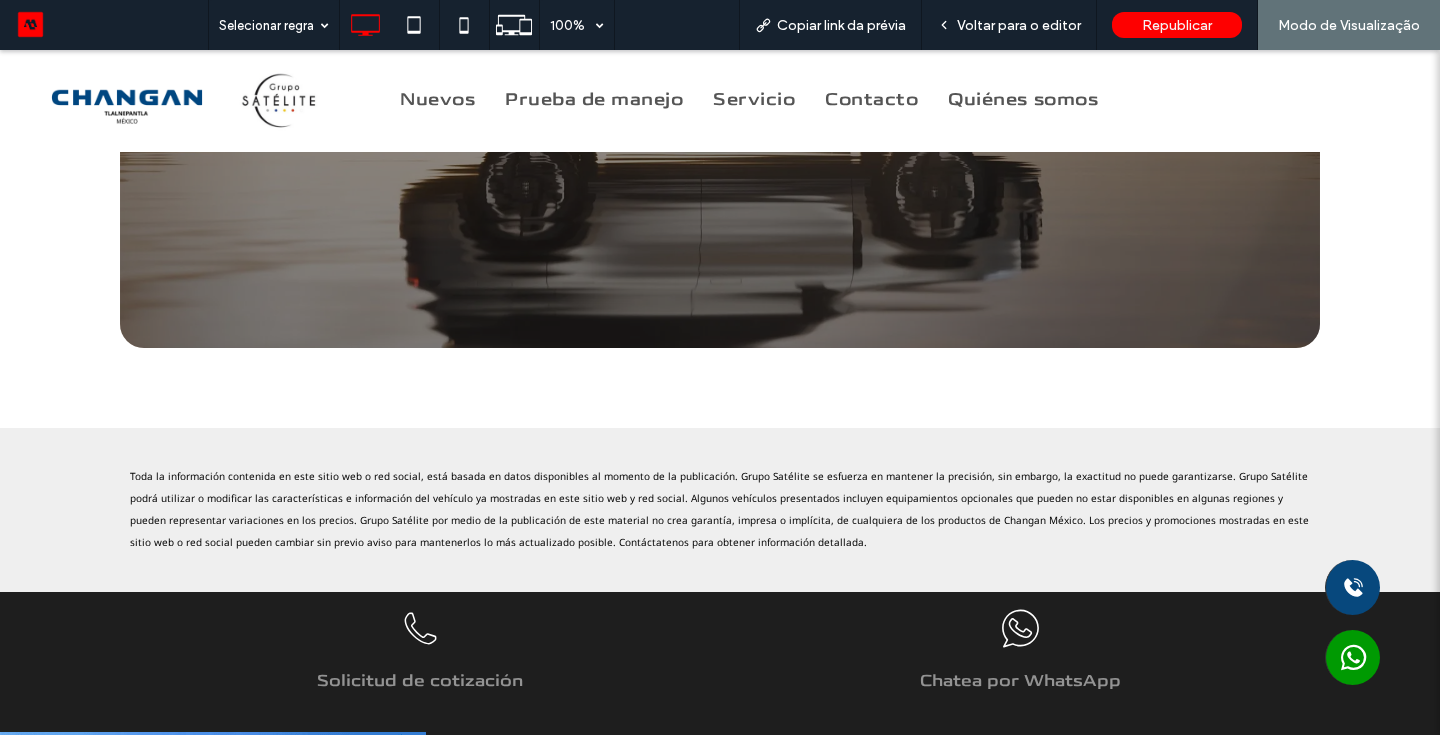 scroll, scrollTop: 2240, scrollLeft: 0, axis: vertical 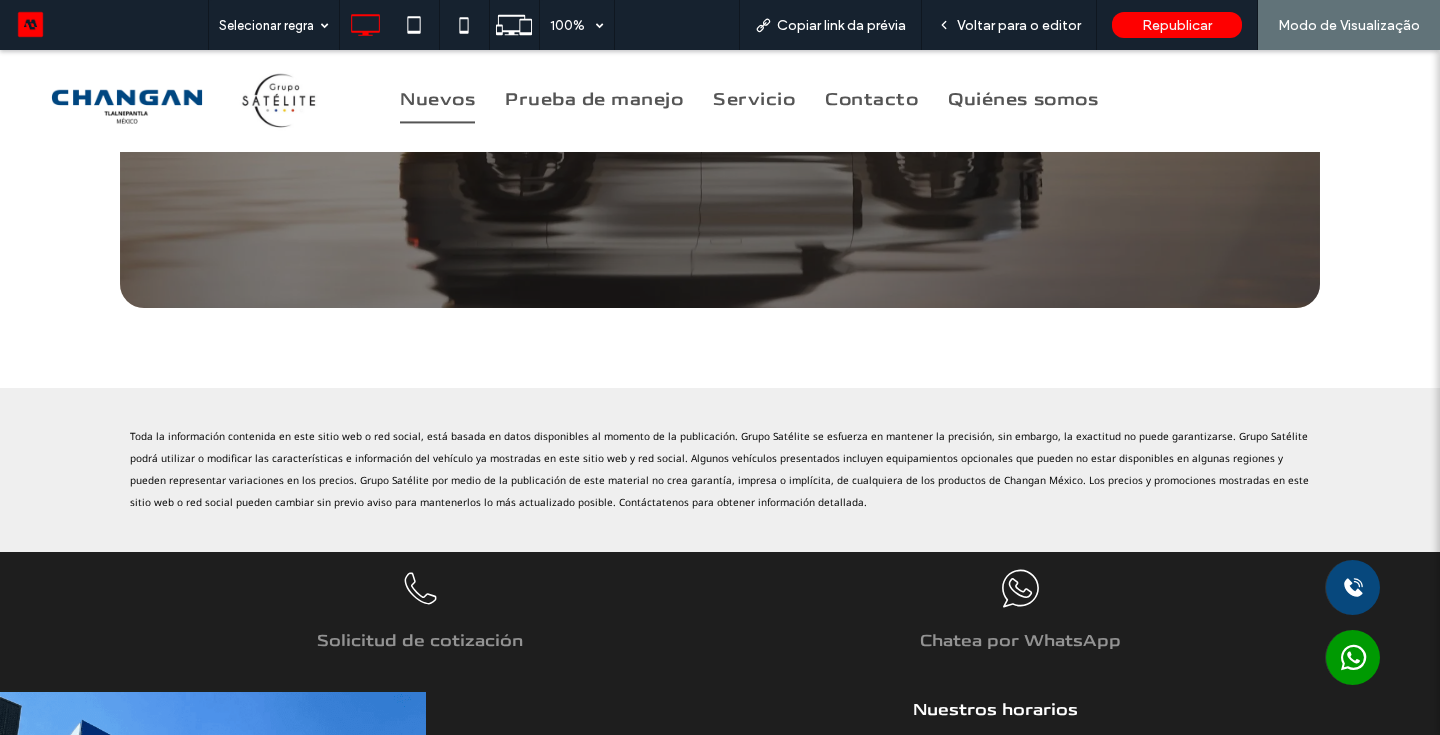 click on "Nuevos" at bounding box center (437, 100) 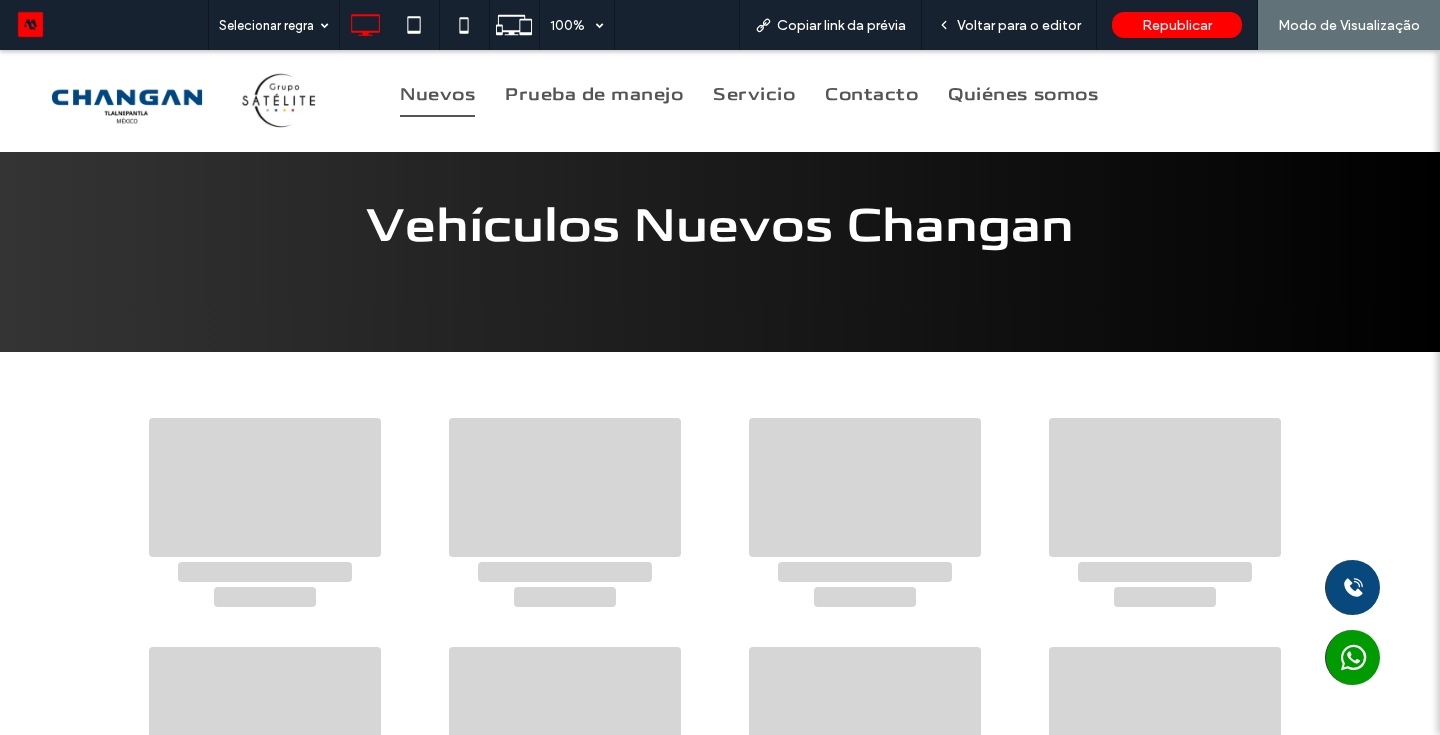 scroll, scrollTop: 0, scrollLeft: 0, axis: both 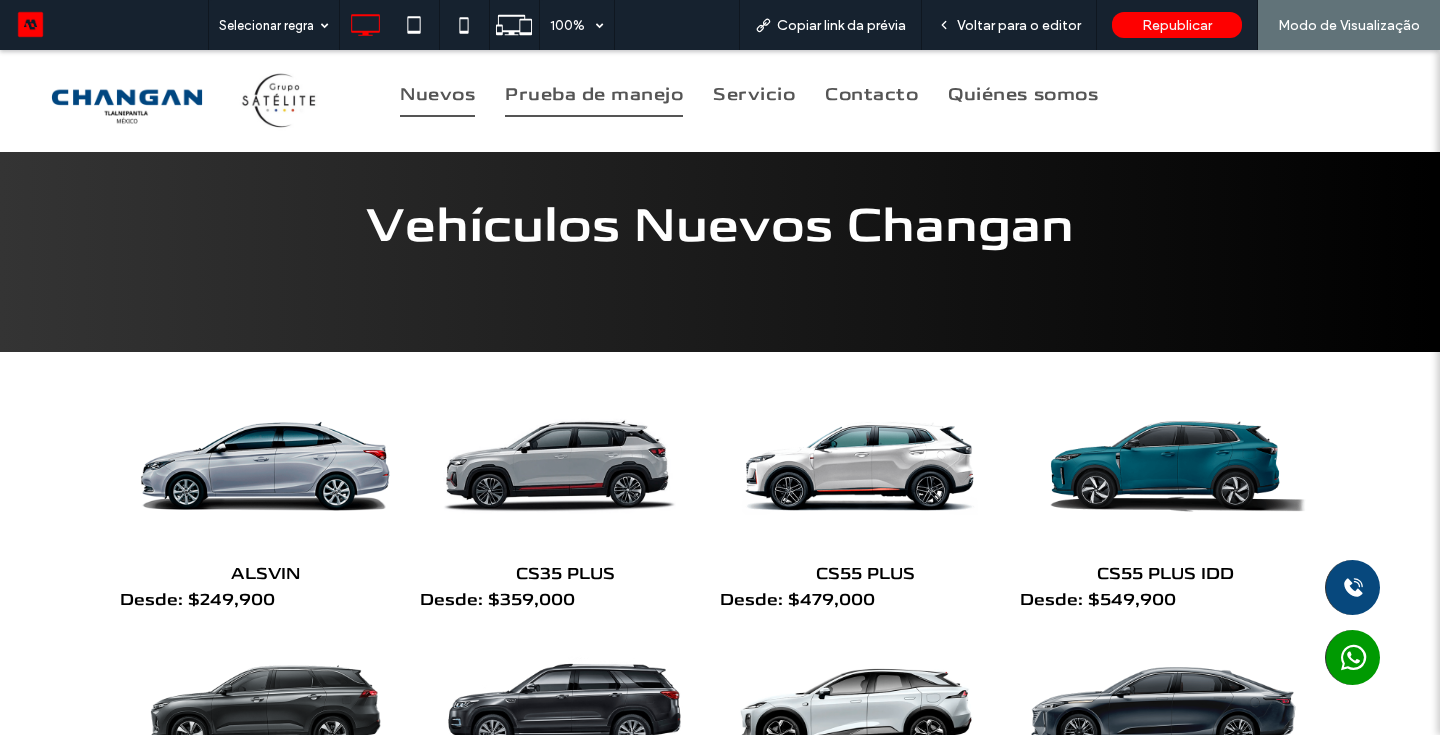 click on "Prueba de manejo" at bounding box center [594, 95] 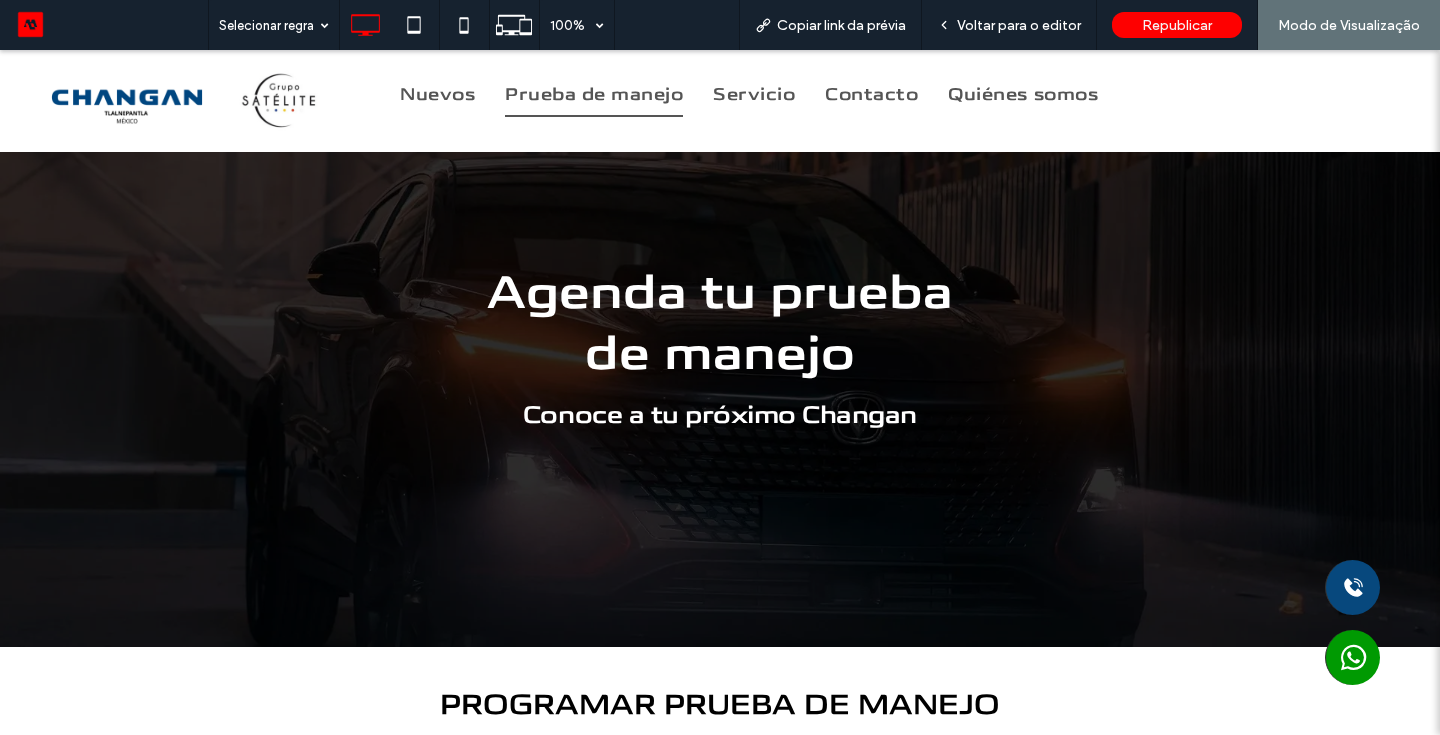 scroll, scrollTop: 0, scrollLeft: 0, axis: both 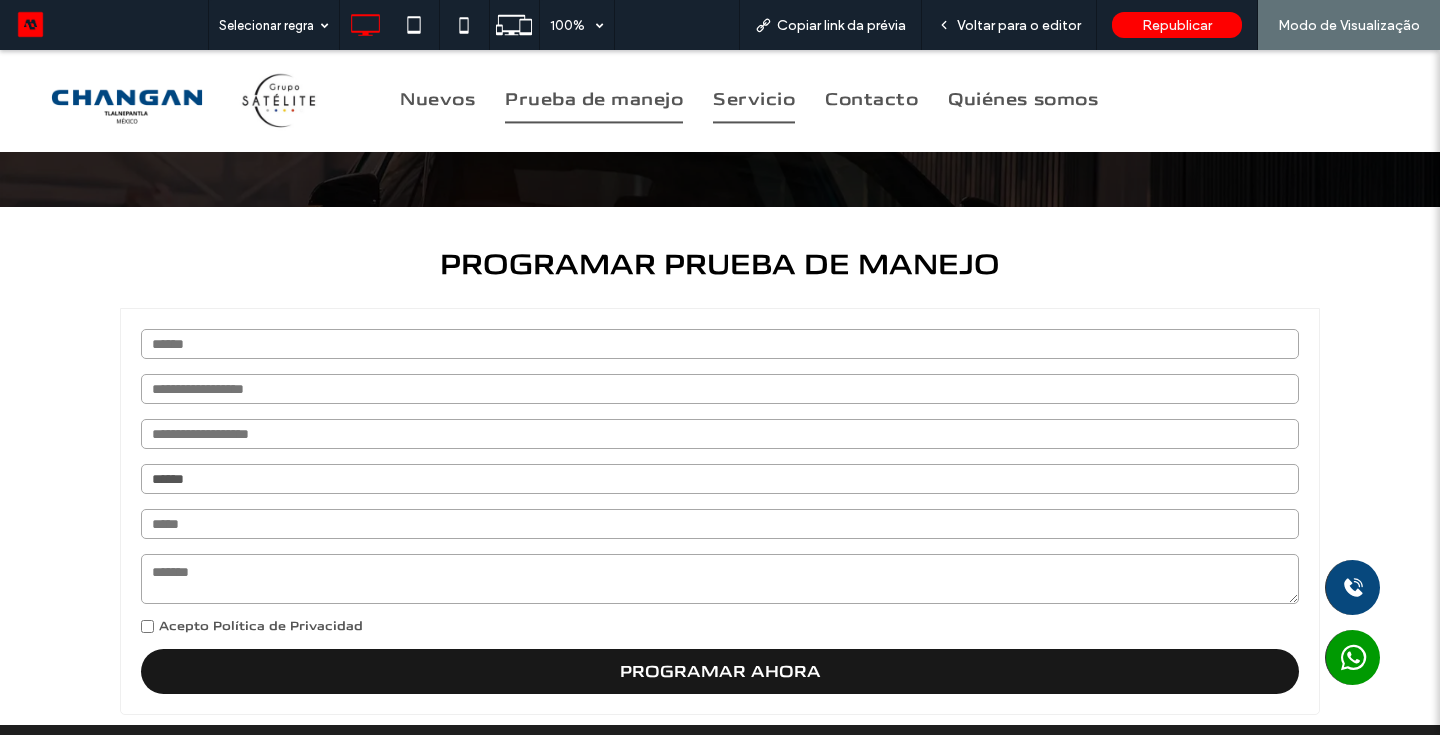 click on "Servicio" at bounding box center (754, 100) 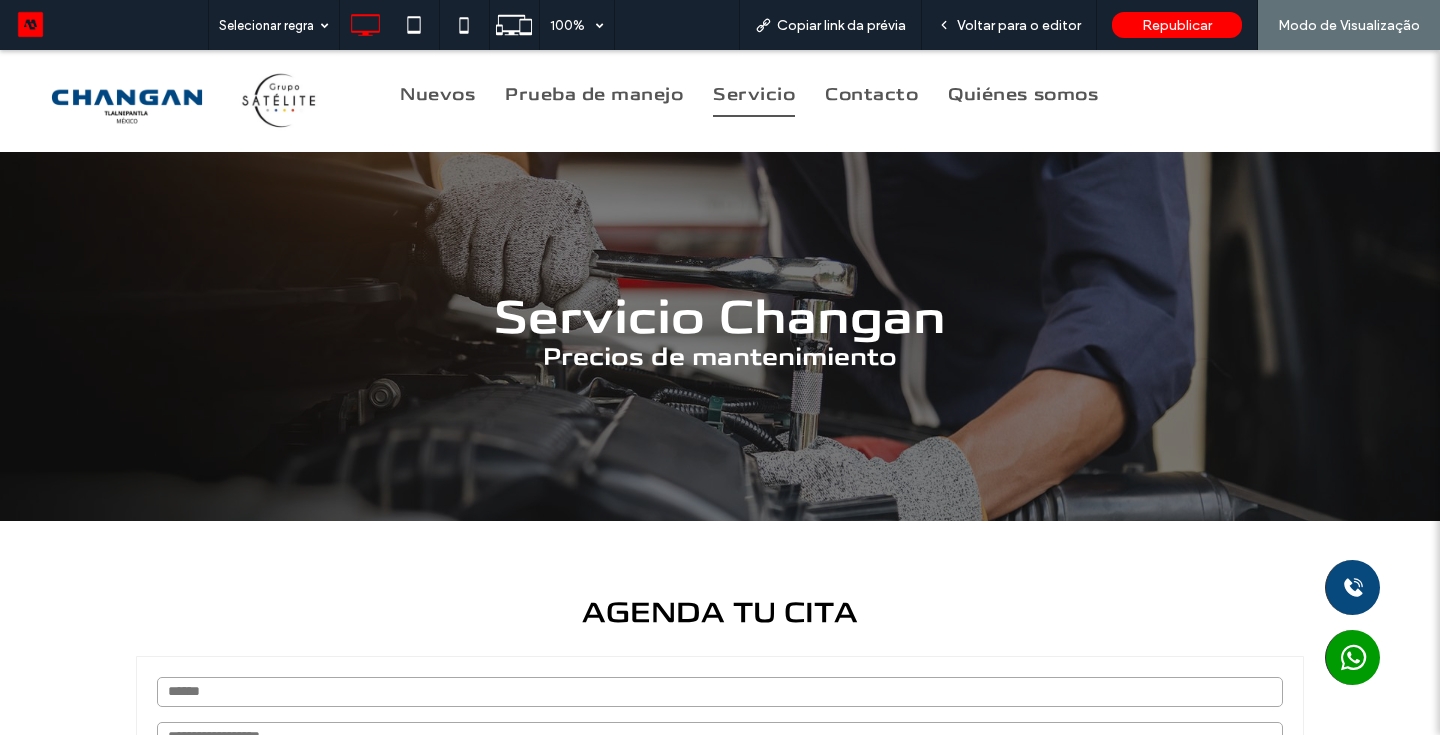 scroll, scrollTop: 0, scrollLeft: 0, axis: both 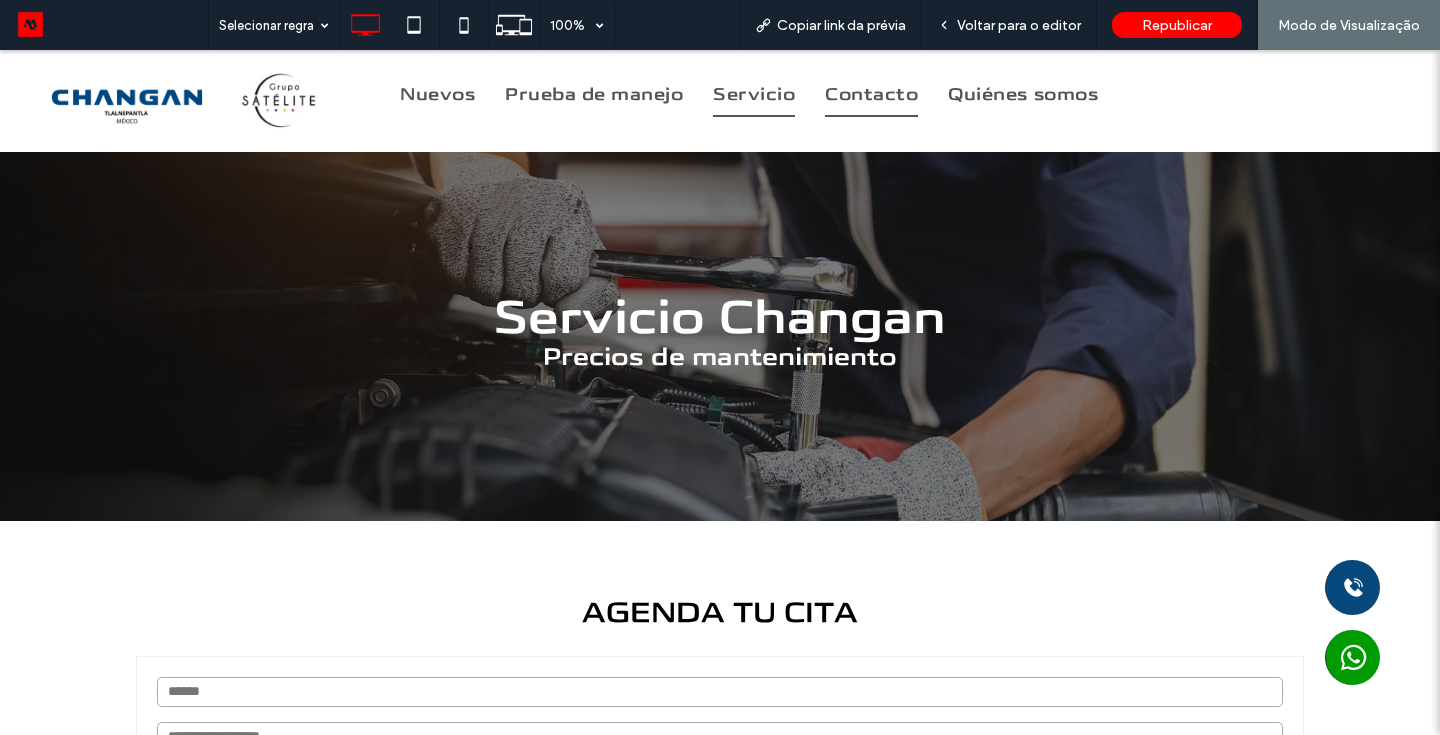 drag, startPoint x: 843, startPoint y: 105, endPoint x: 843, endPoint y: 154, distance: 49 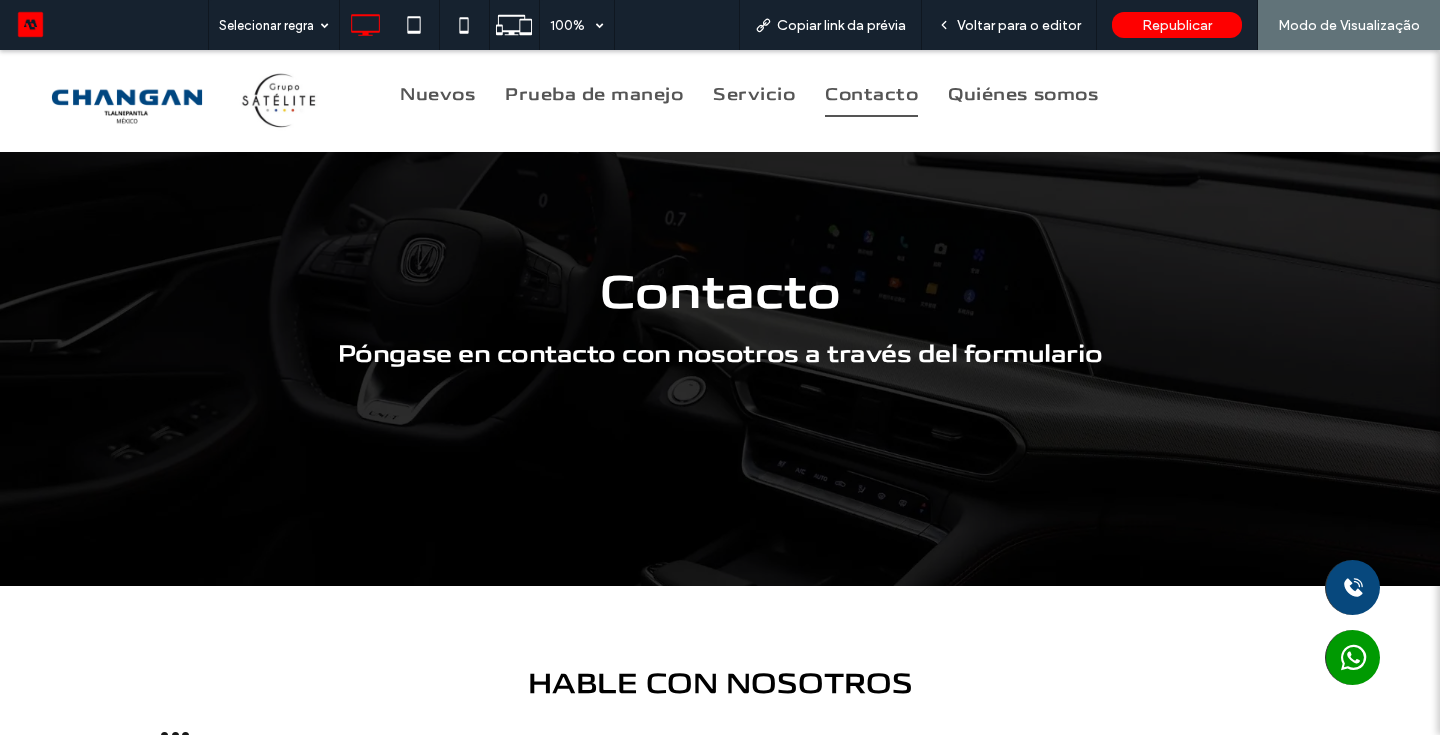 scroll, scrollTop: 0, scrollLeft: 0, axis: both 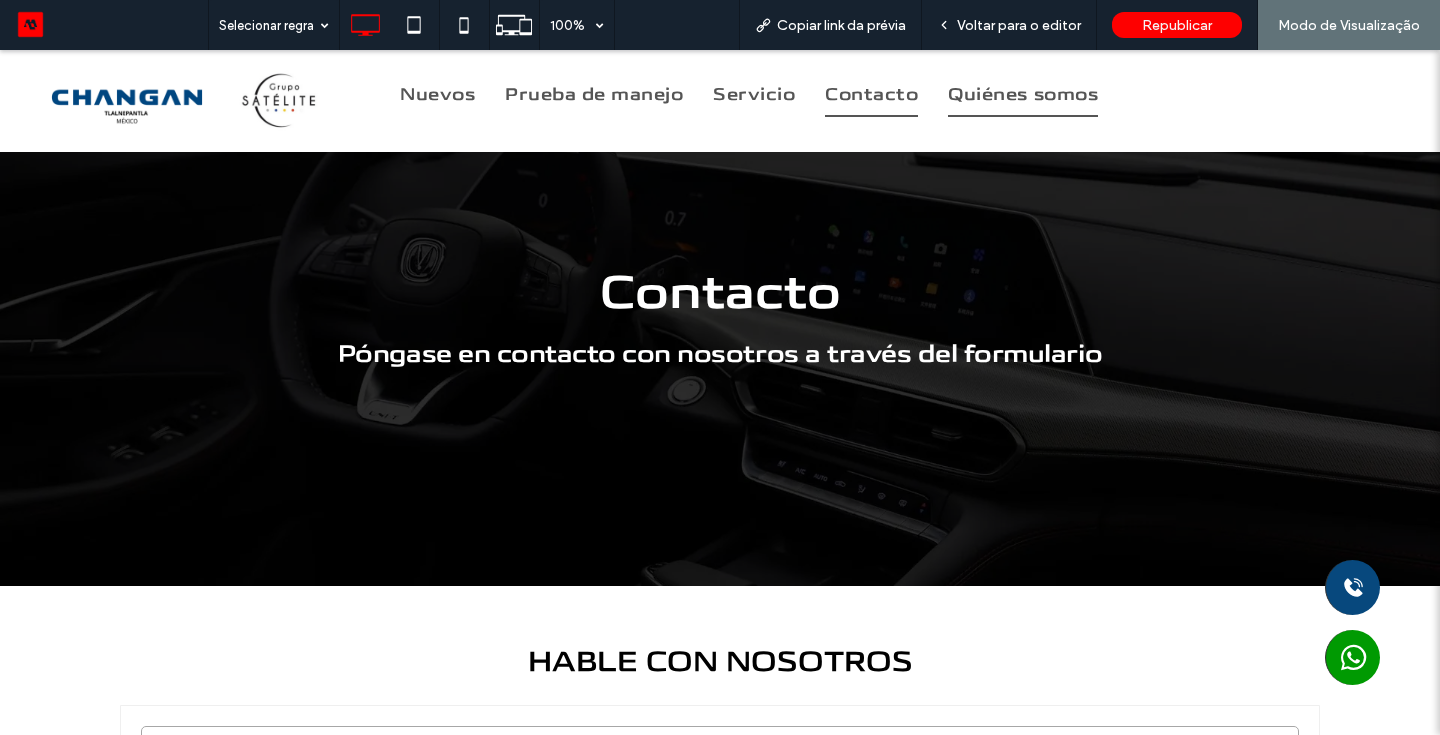 drag, startPoint x: 980, startPoint y: 103, endPoint x: 981, endPoint y: 153, distance: 50.01 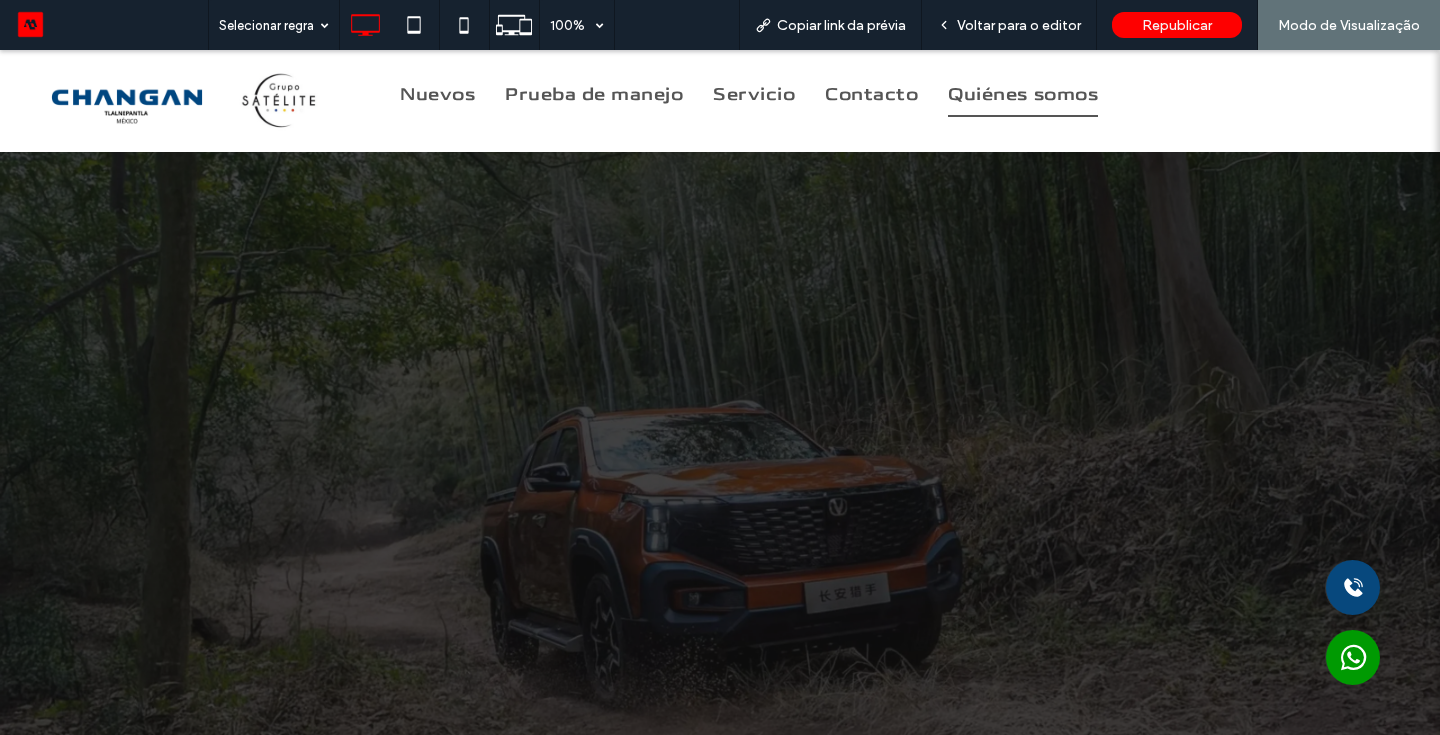 scroll, scrollTop: 0, scrollLeft: 0, axis: both 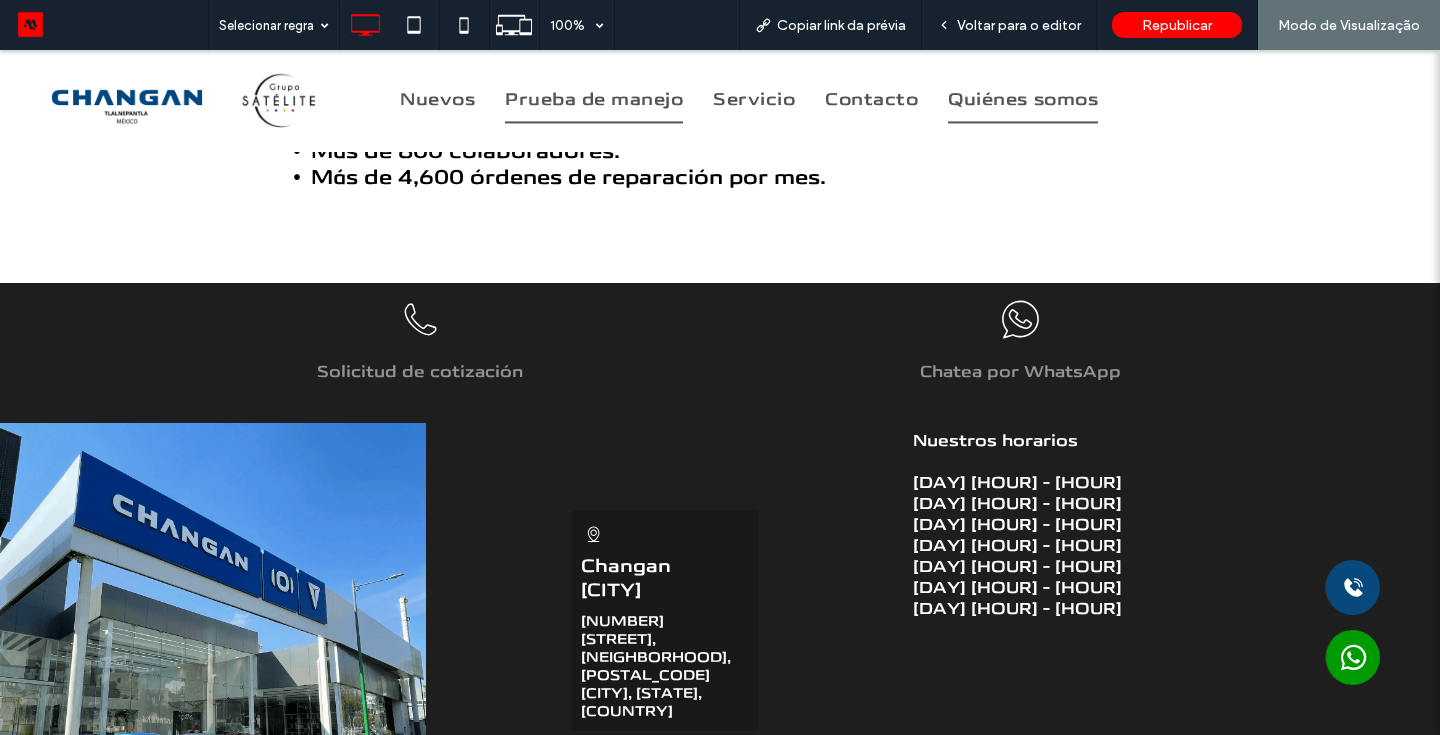 drag, startPoint x: 567, startPoint y: 101, endPoint x: 566, endPoint y: 151, distance: 50.01 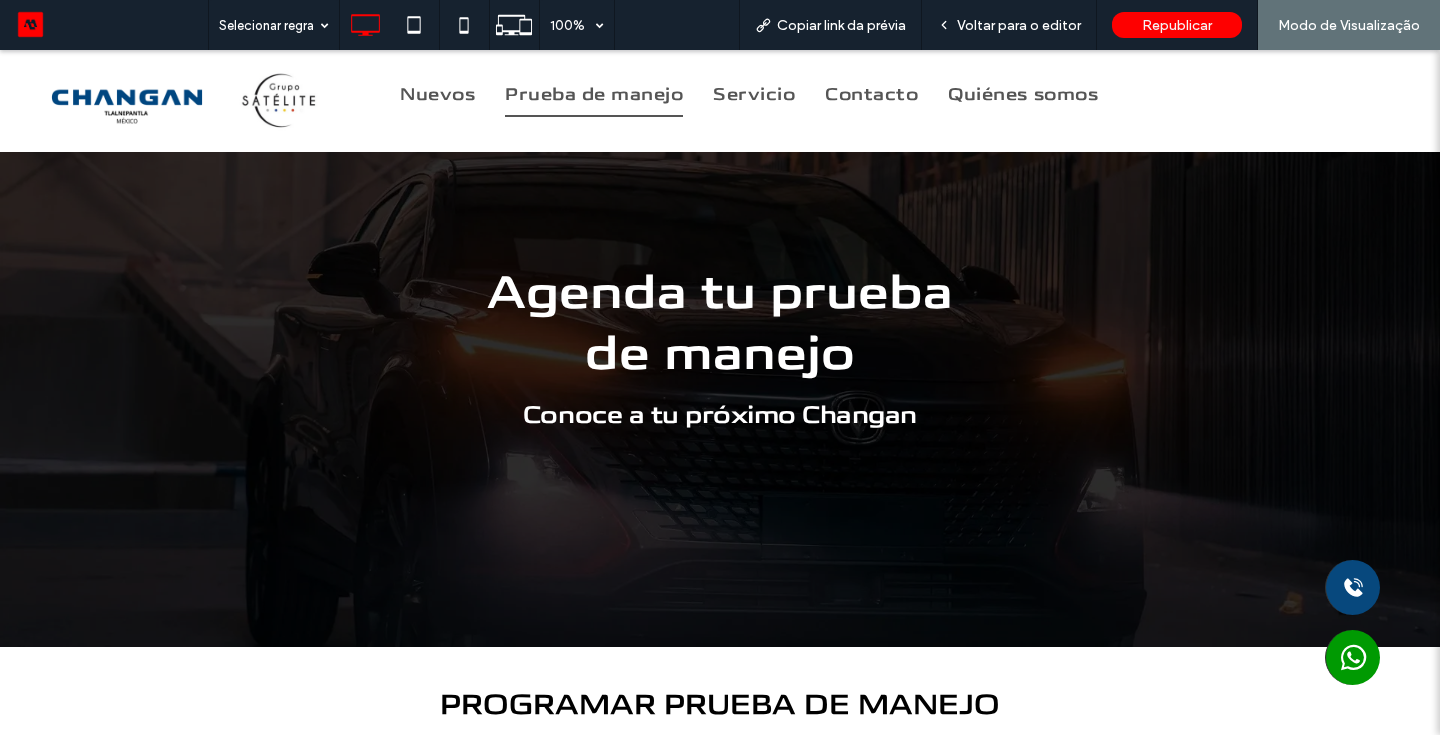 scroll, scrollTop: 0, scrollLeft: 0, axis: both 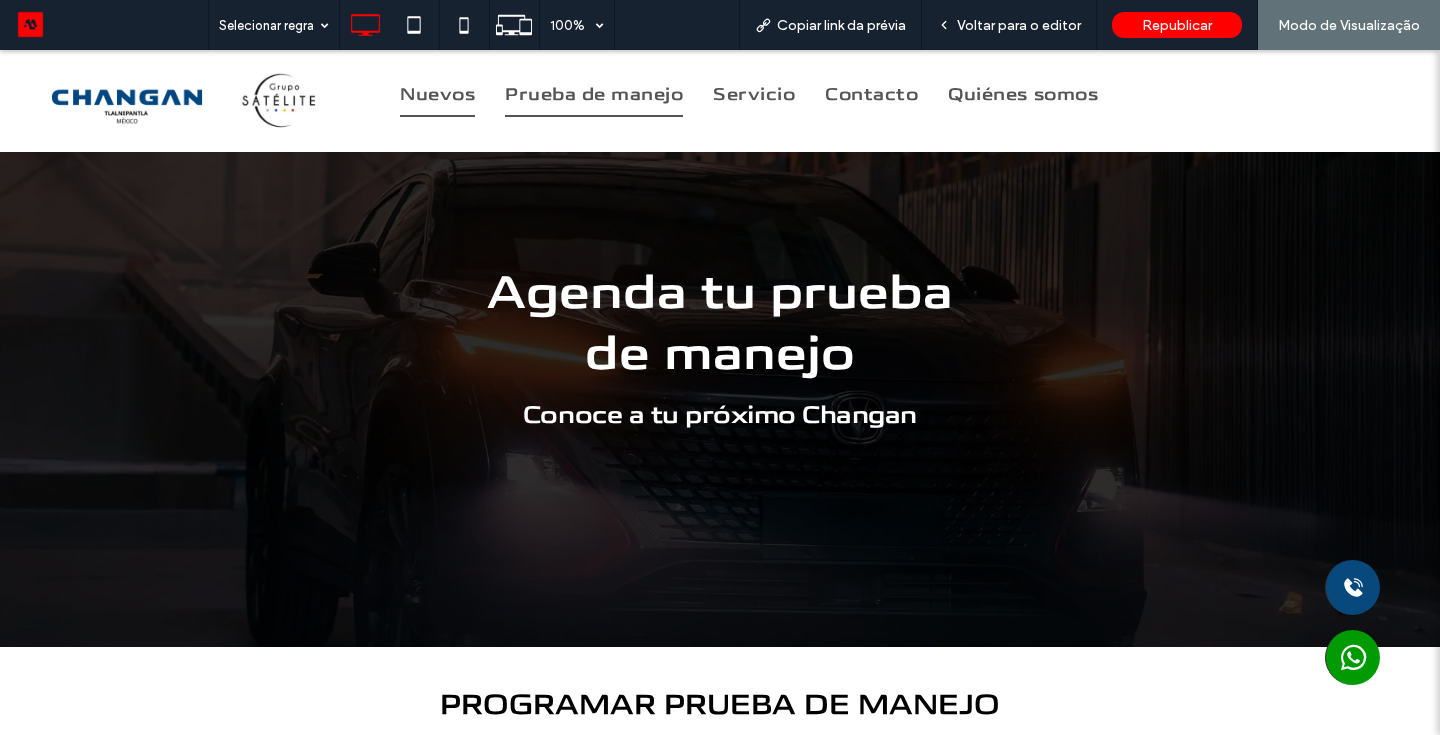 click on "Nuevos" at bounding box center (437, 95) 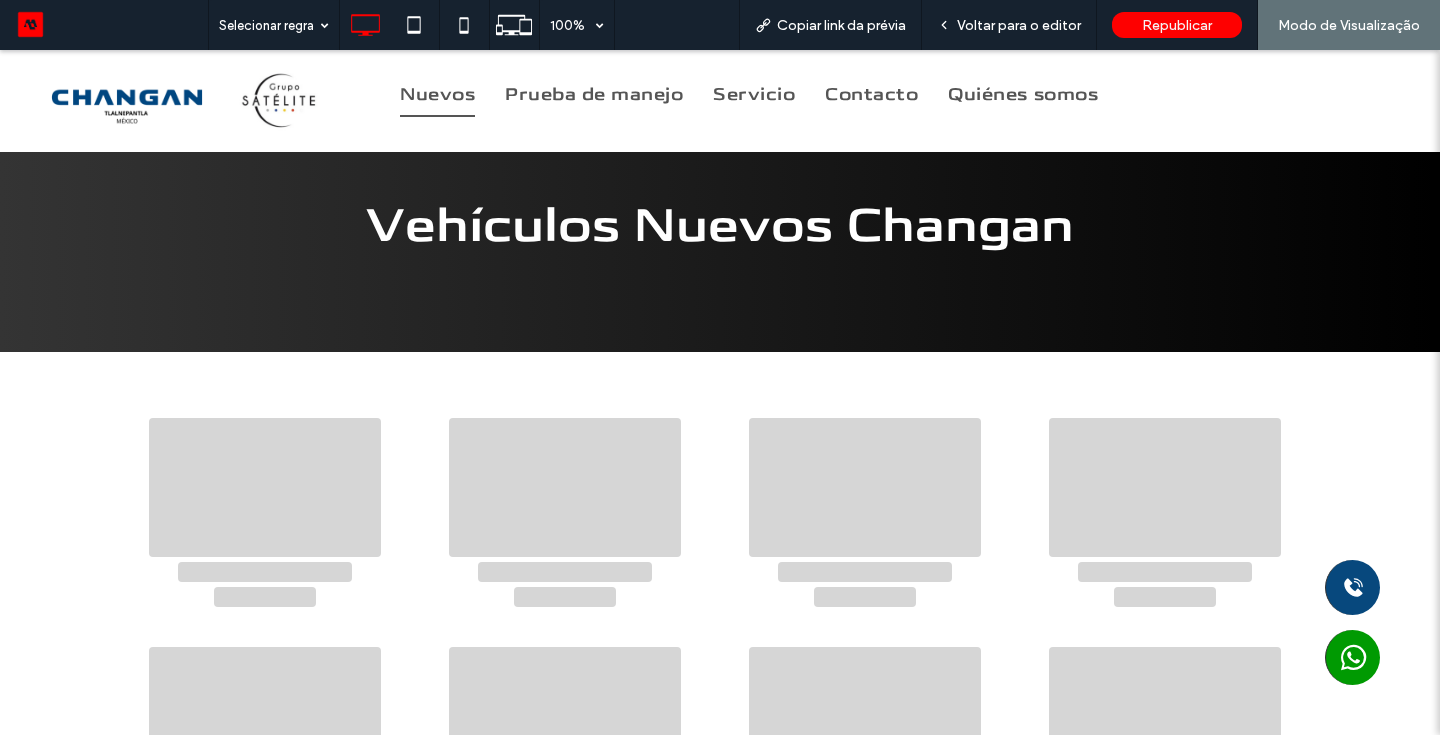 scroll, scrollTop: 0, scrollLeft: 0, axis: both 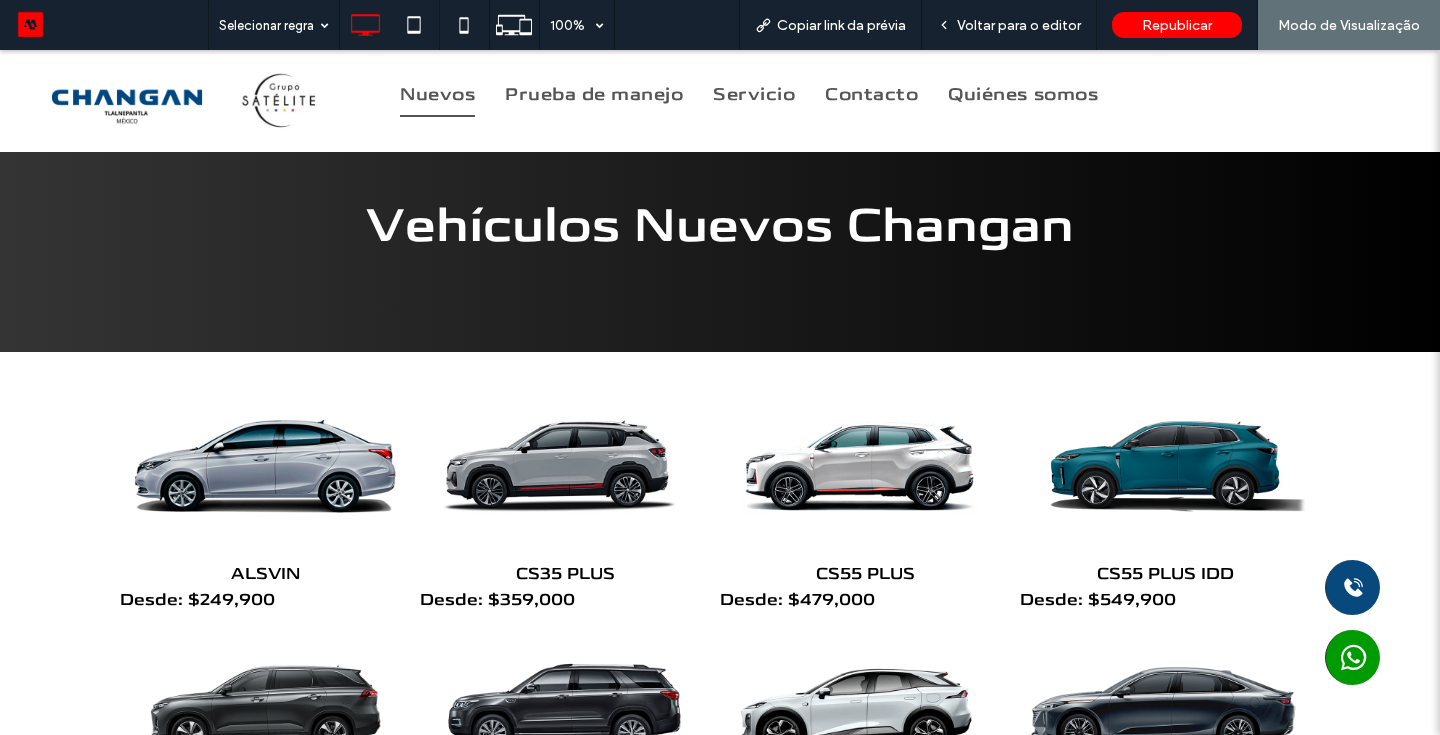click at bounding box center (265, 468) 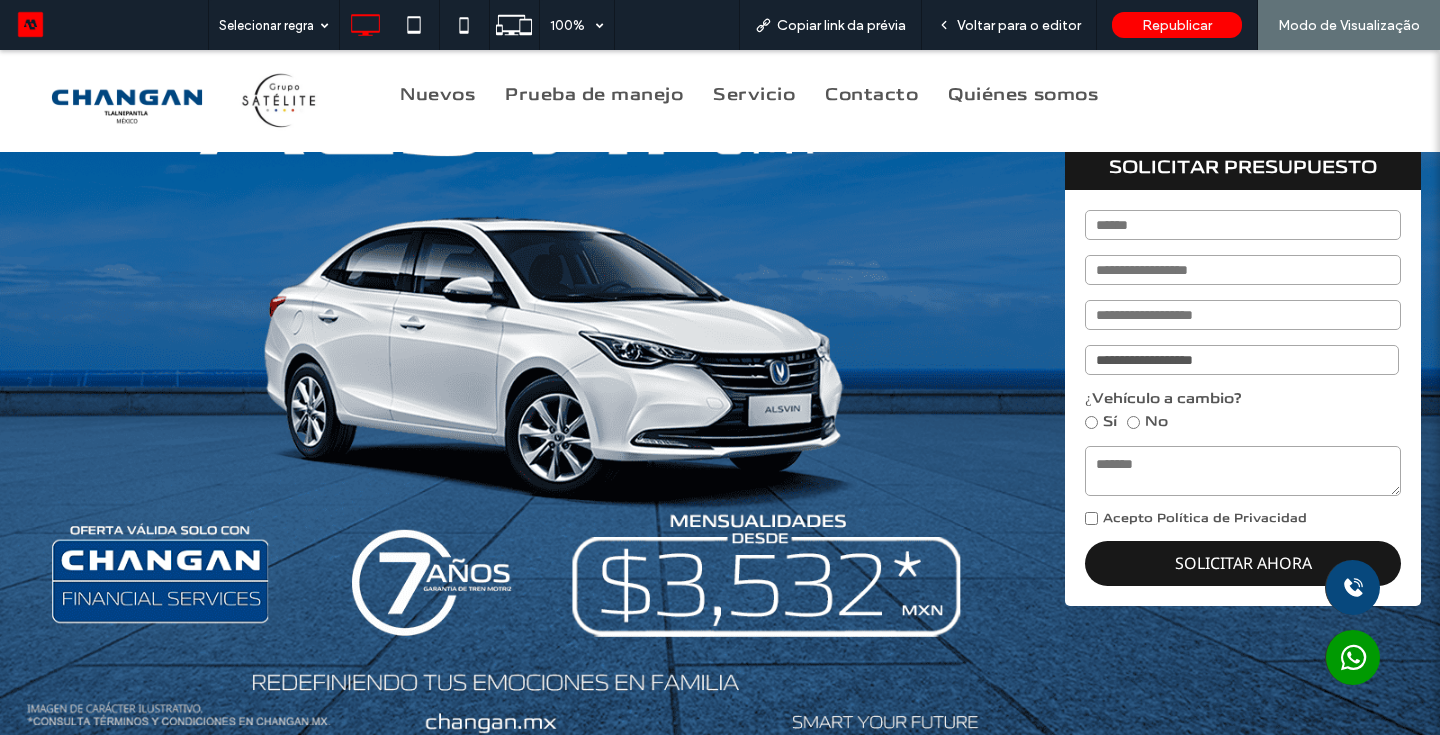 scroll, scrollTop: 0, scrollLeft: 0, axis: both 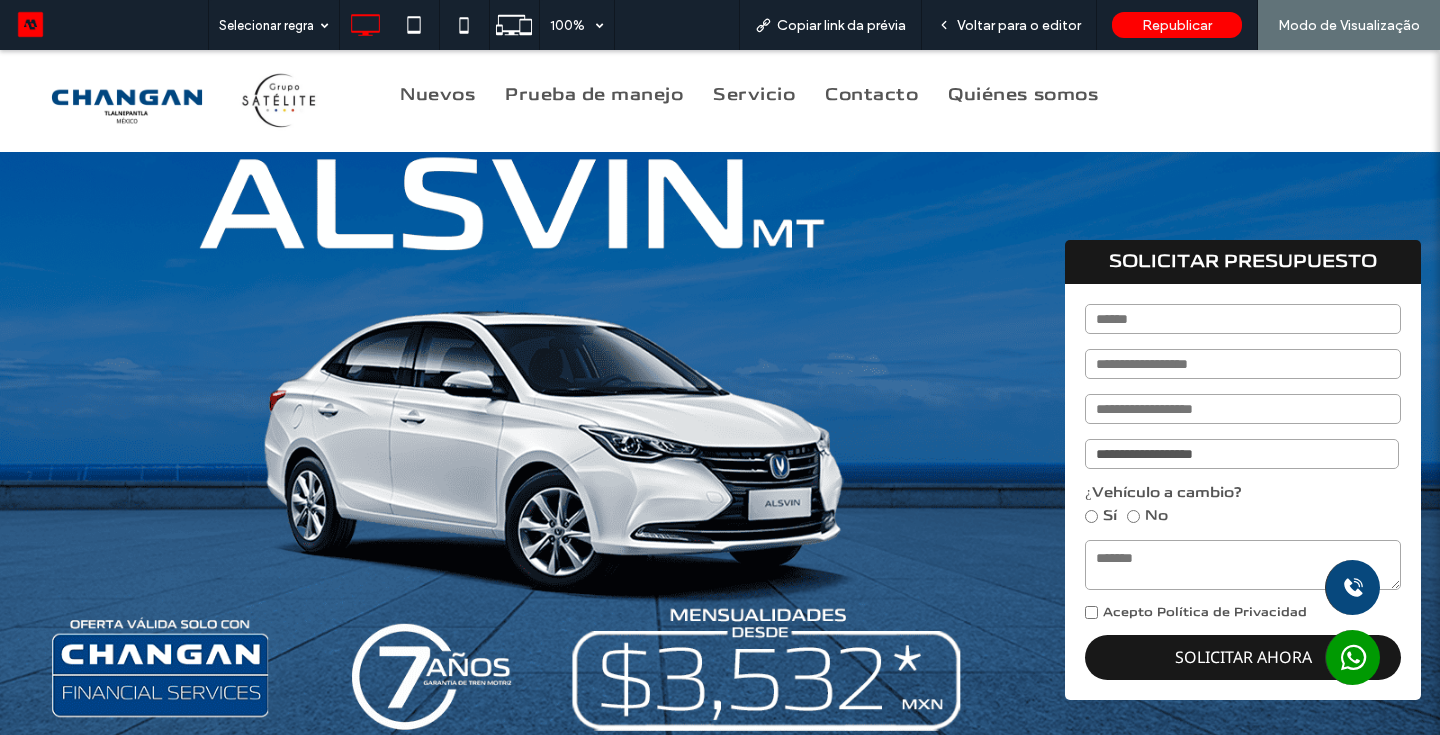 click at bounding box center [189, 101] 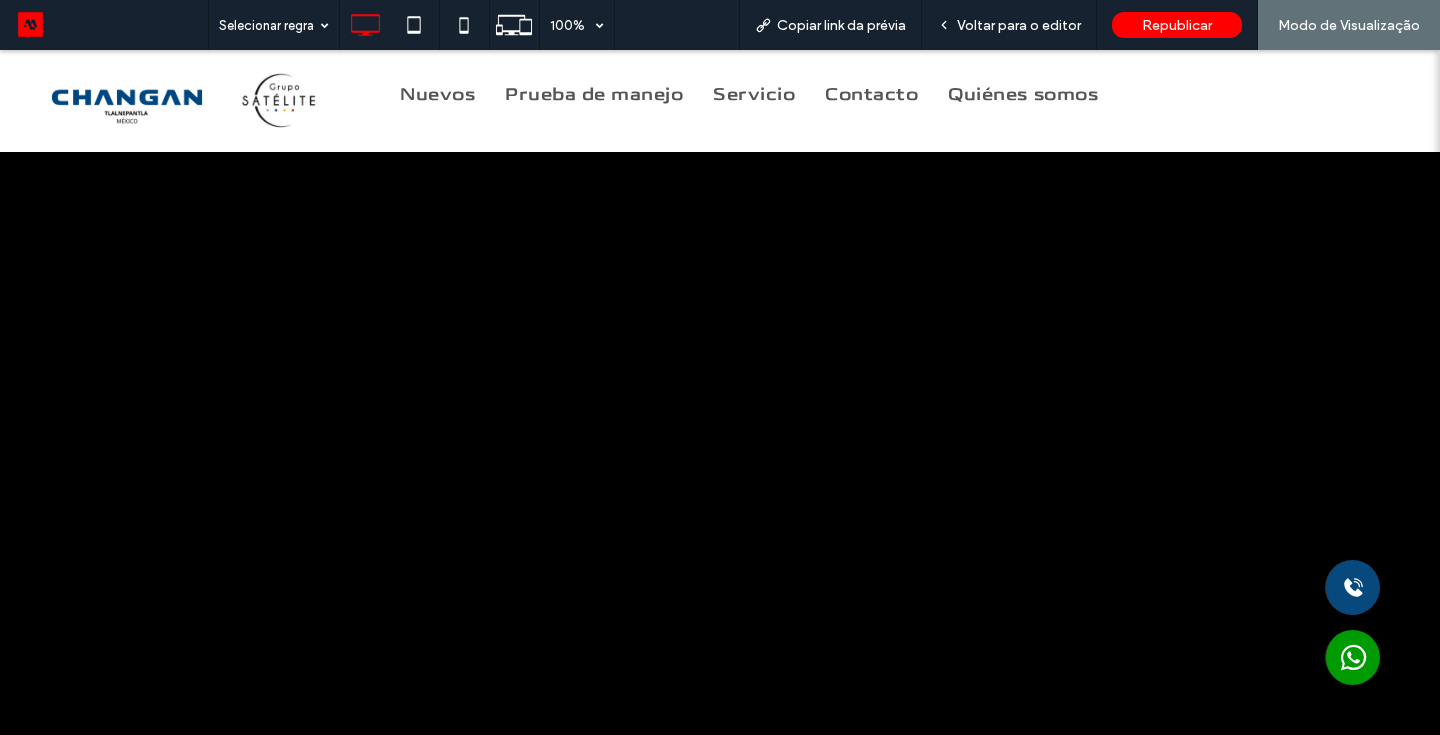 scroll, scrollTop: 0, scrollLeft: 0, axis: both 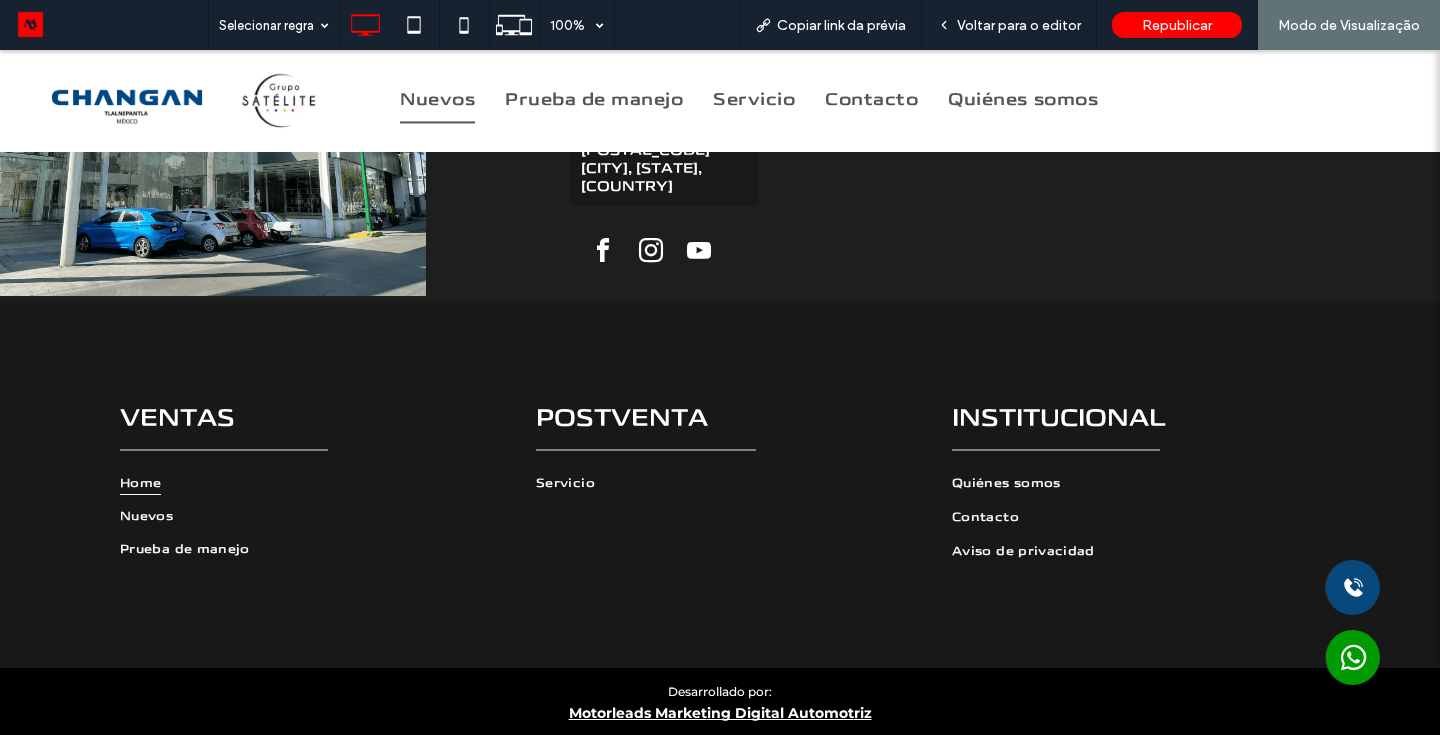 click on "Nuevos" at bounding box center [437, 100] 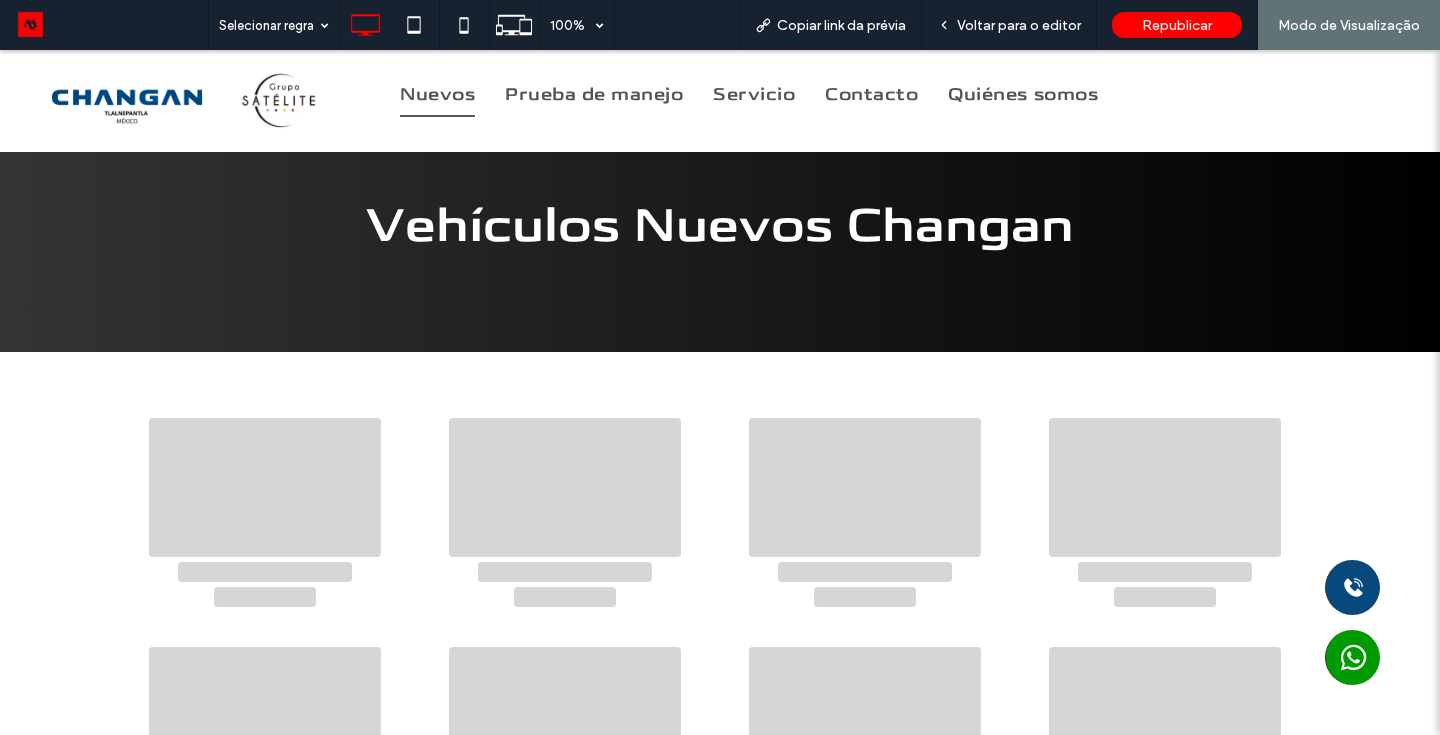scroll, scrollTop: 0, scrollLeft: 0, axis: both 